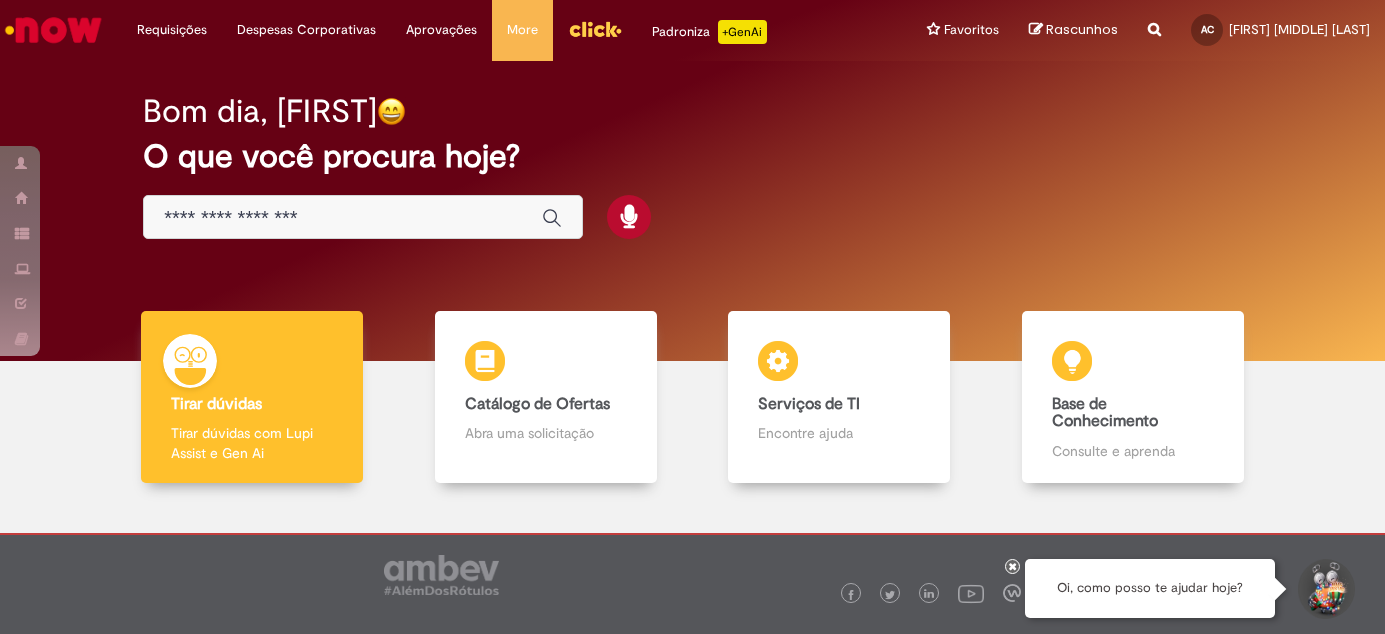 scroll, scrollTop: 0, scrollLeft: 0, axis: both 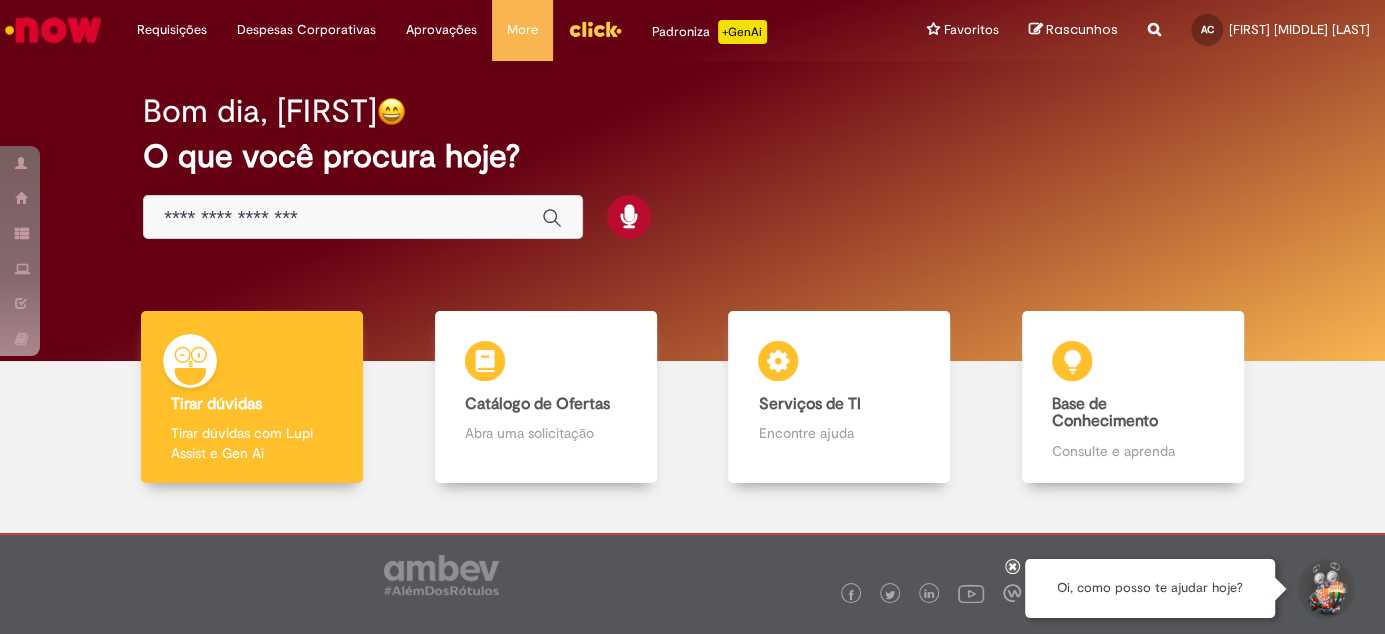 click at bounding box center [342, 218] 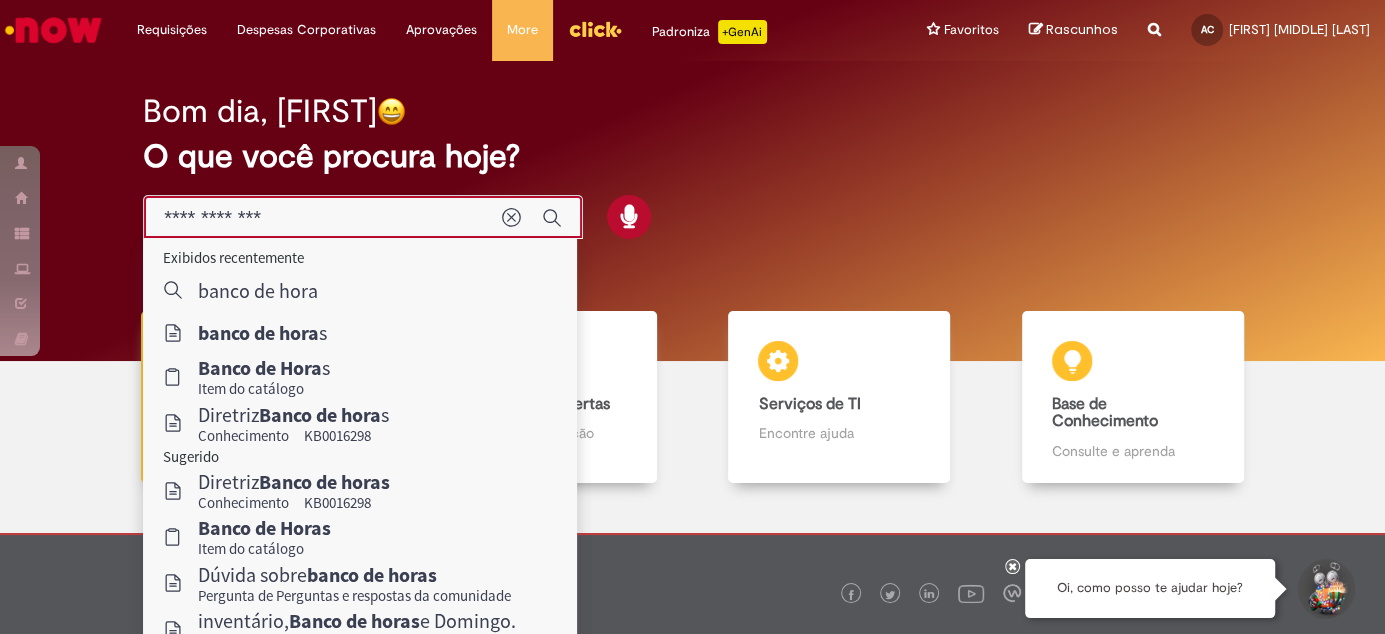 type on "**********" 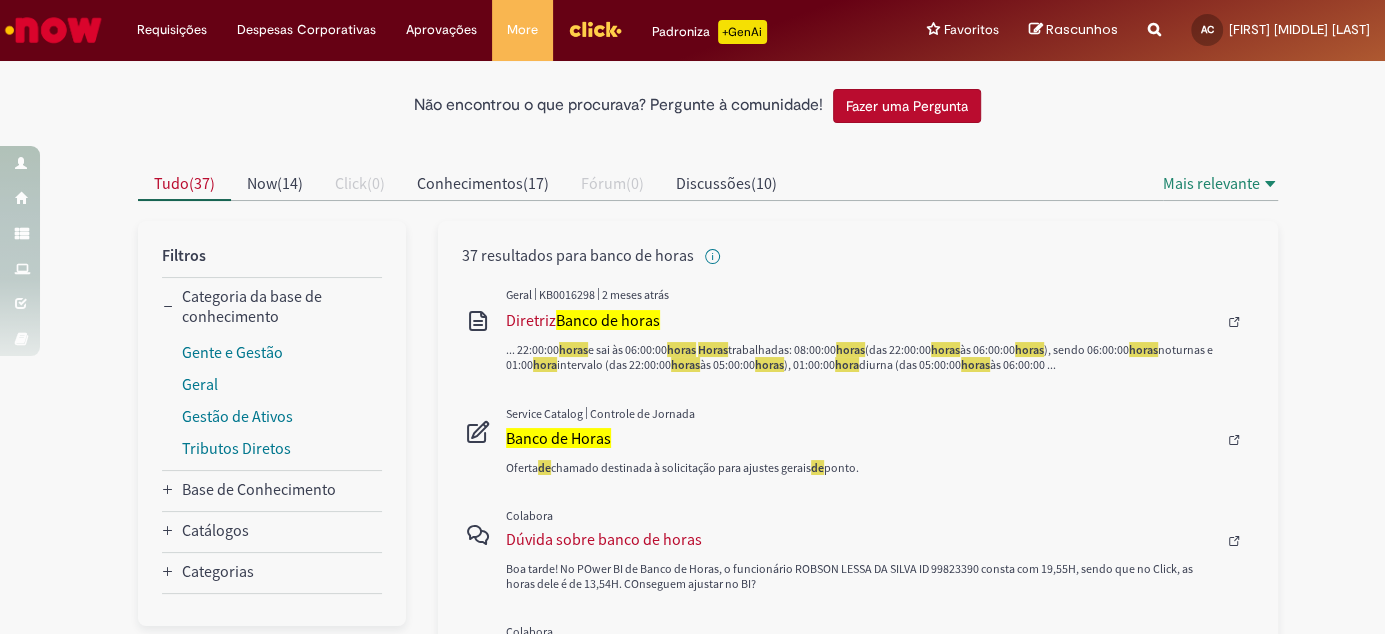 scroll, scrollTop: 181, scrollLeft: 0, axis: vertical 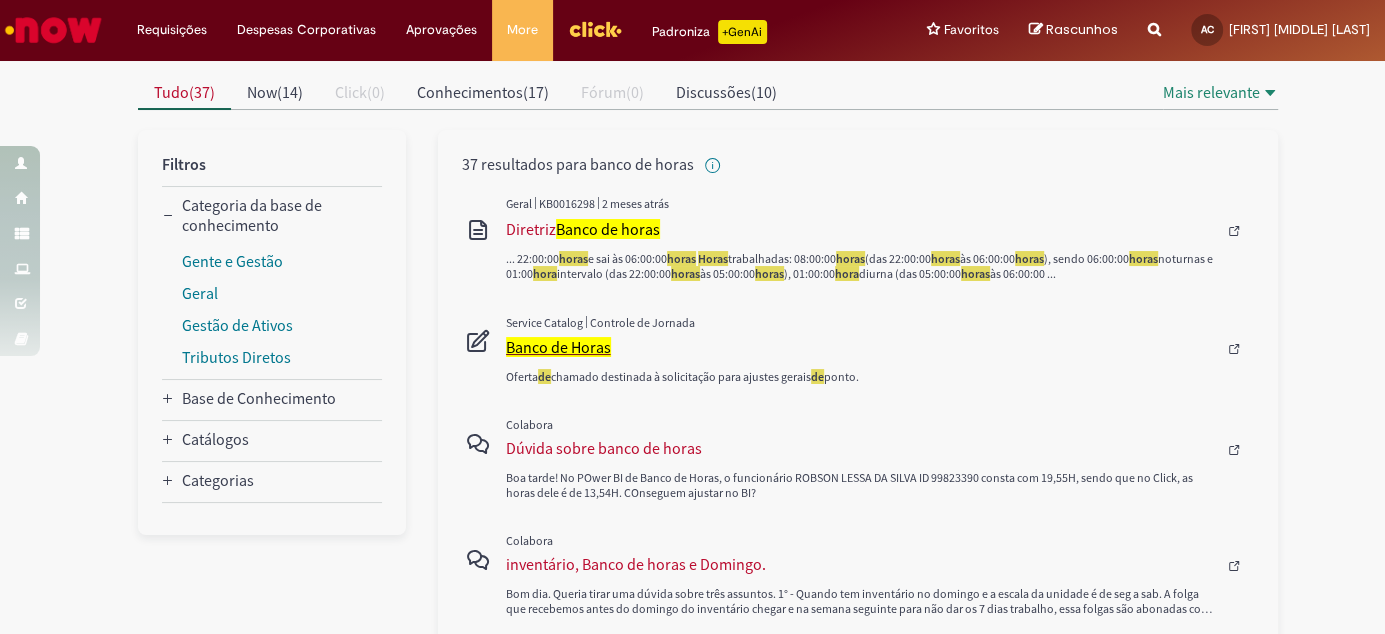 click on "Banco de Horas" at bounding box center [558, 347] 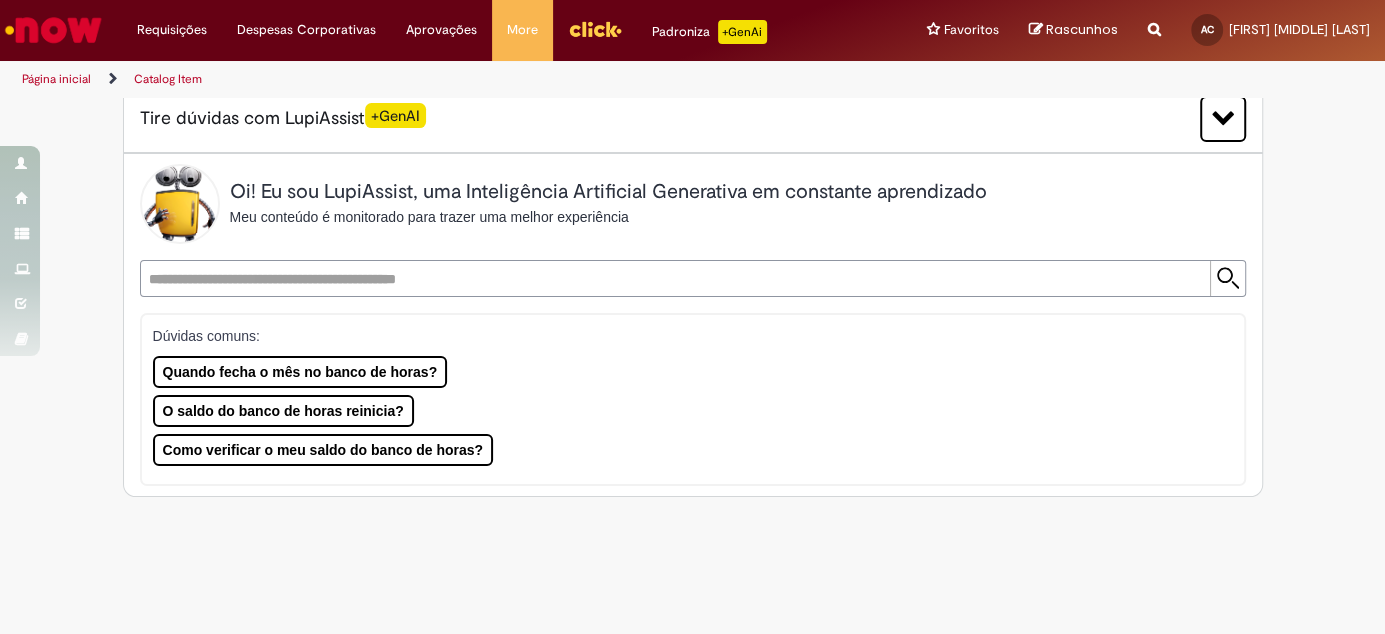 scroll, scrollTop: 0, scrollLeft: 0, axis: both 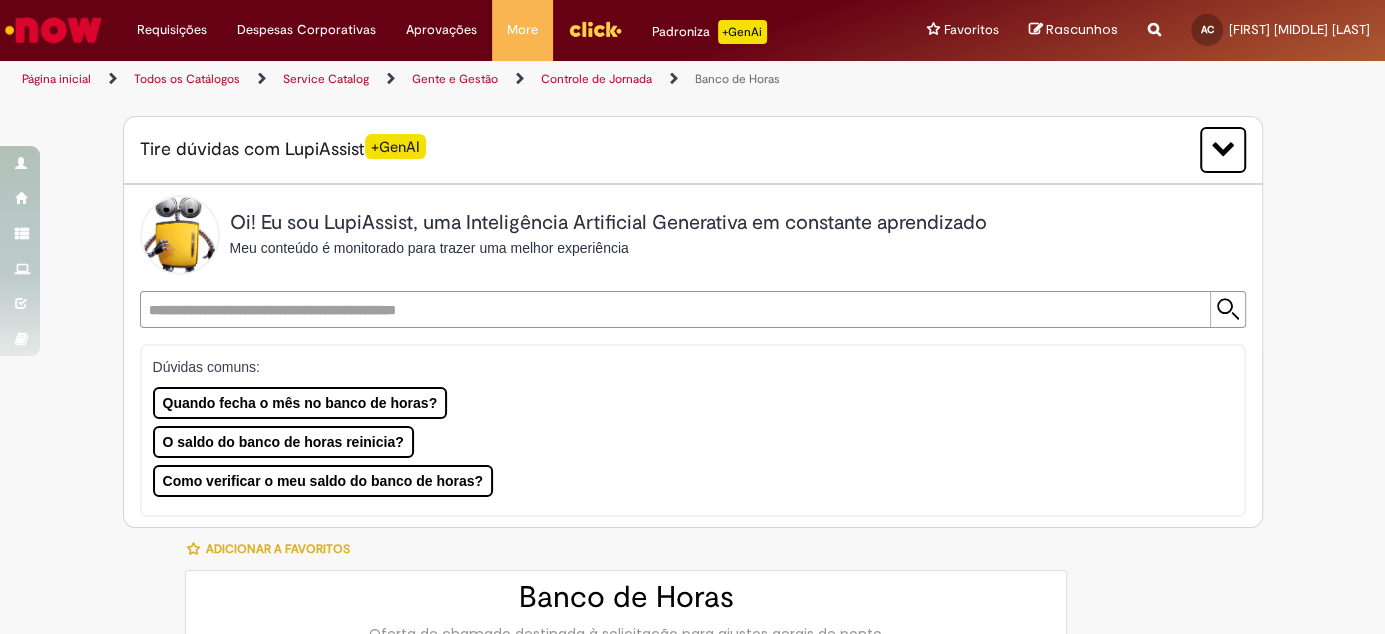 type on "********" 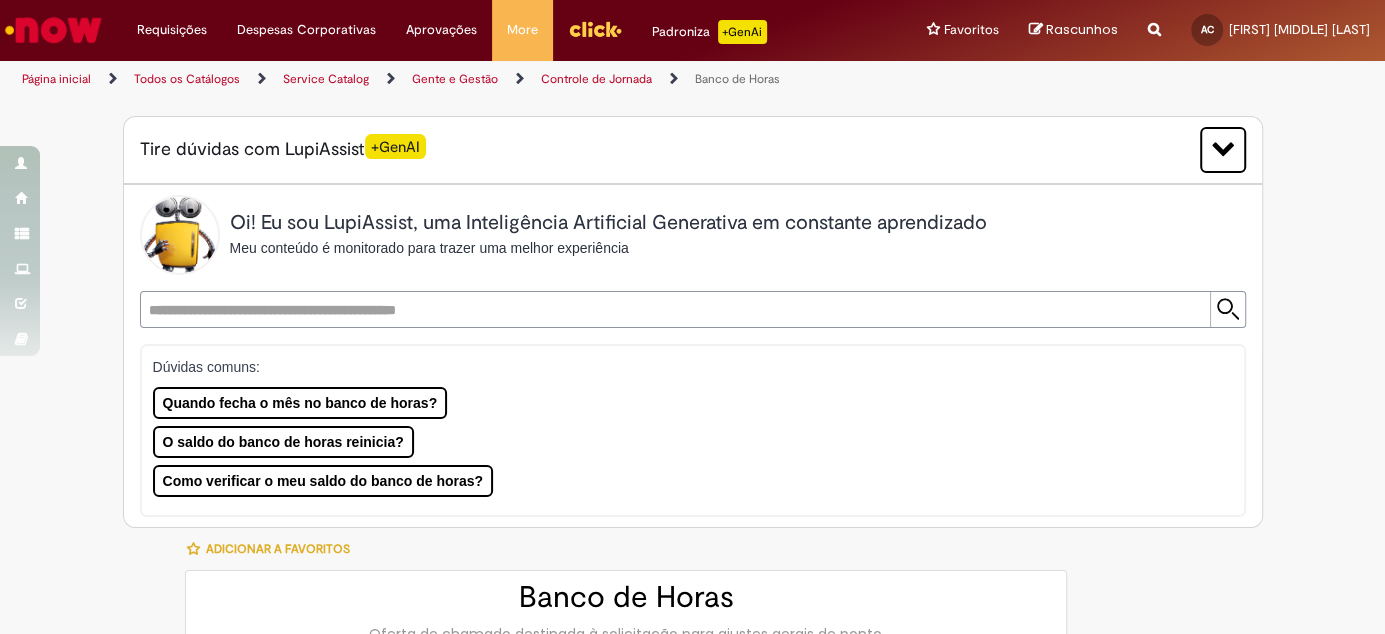 type on "**********" 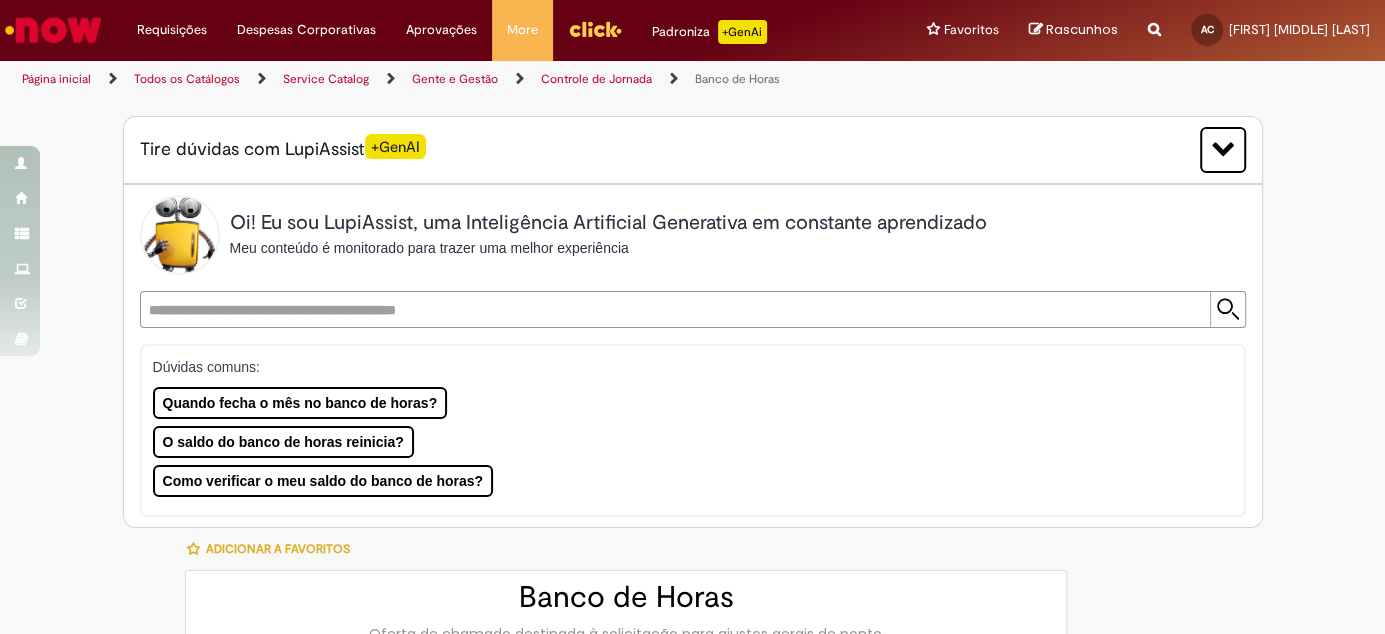 type on "**********" 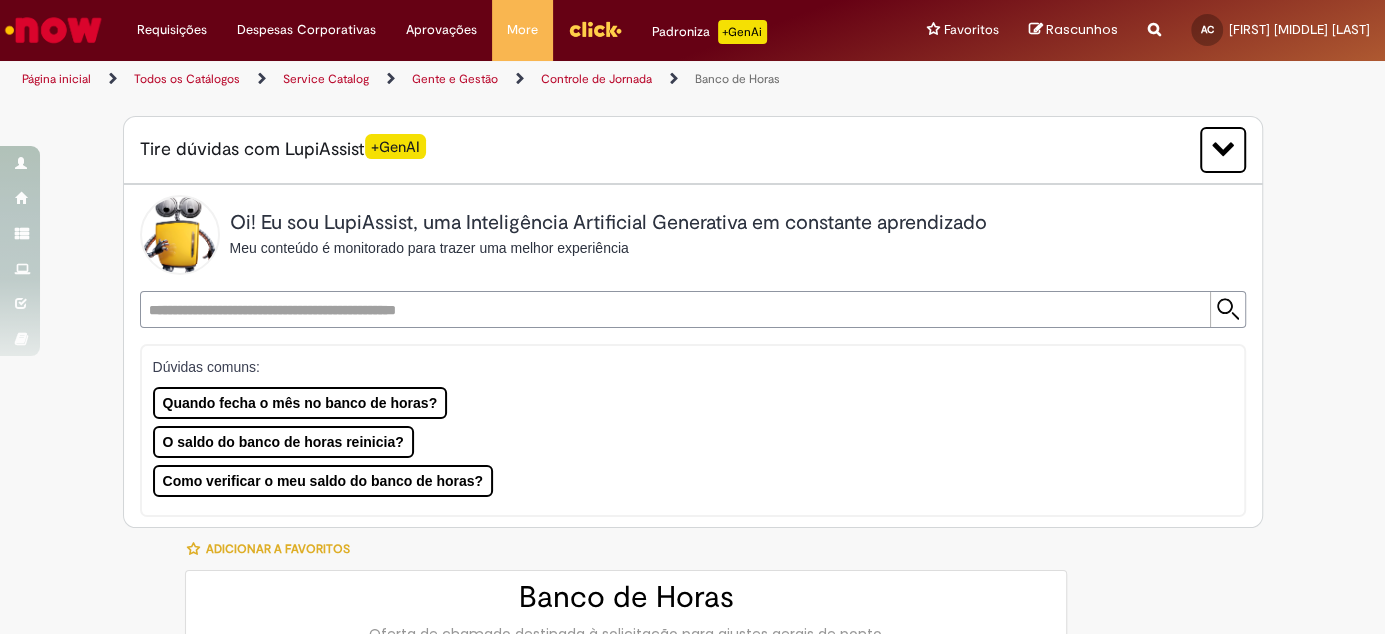 type on "**********" 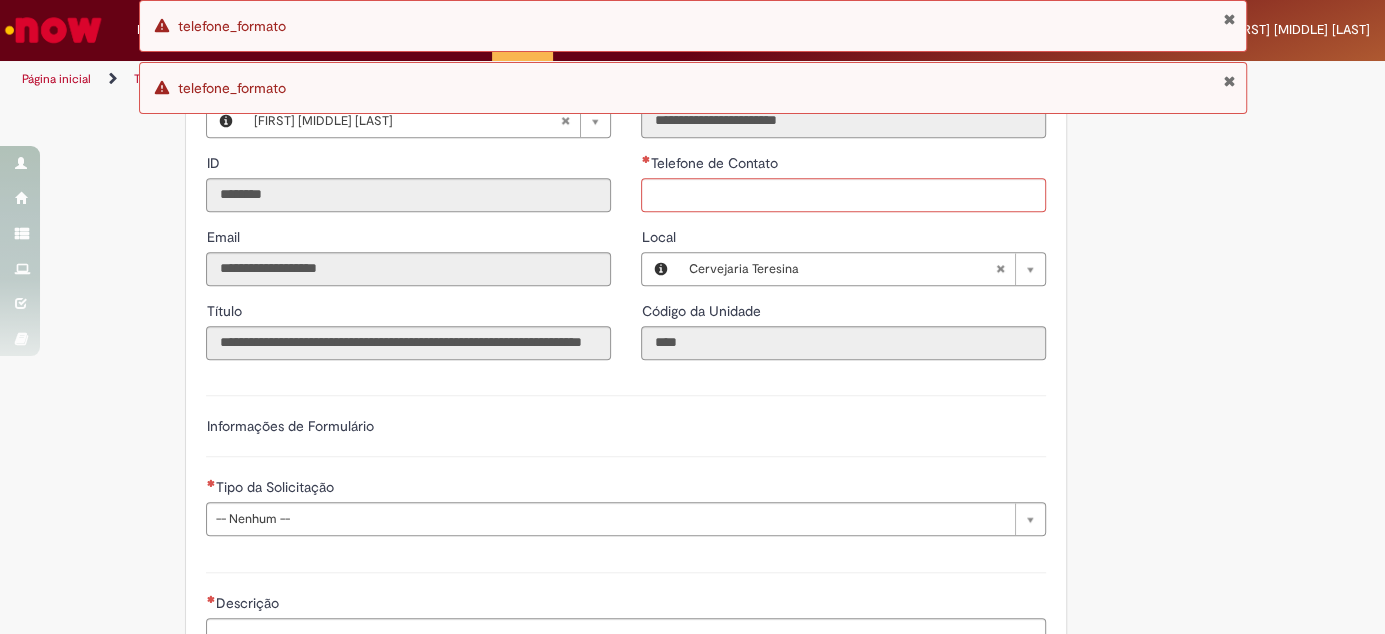 scroll, scrollTop: 1090, scrollLeft: 0, axis: vertical 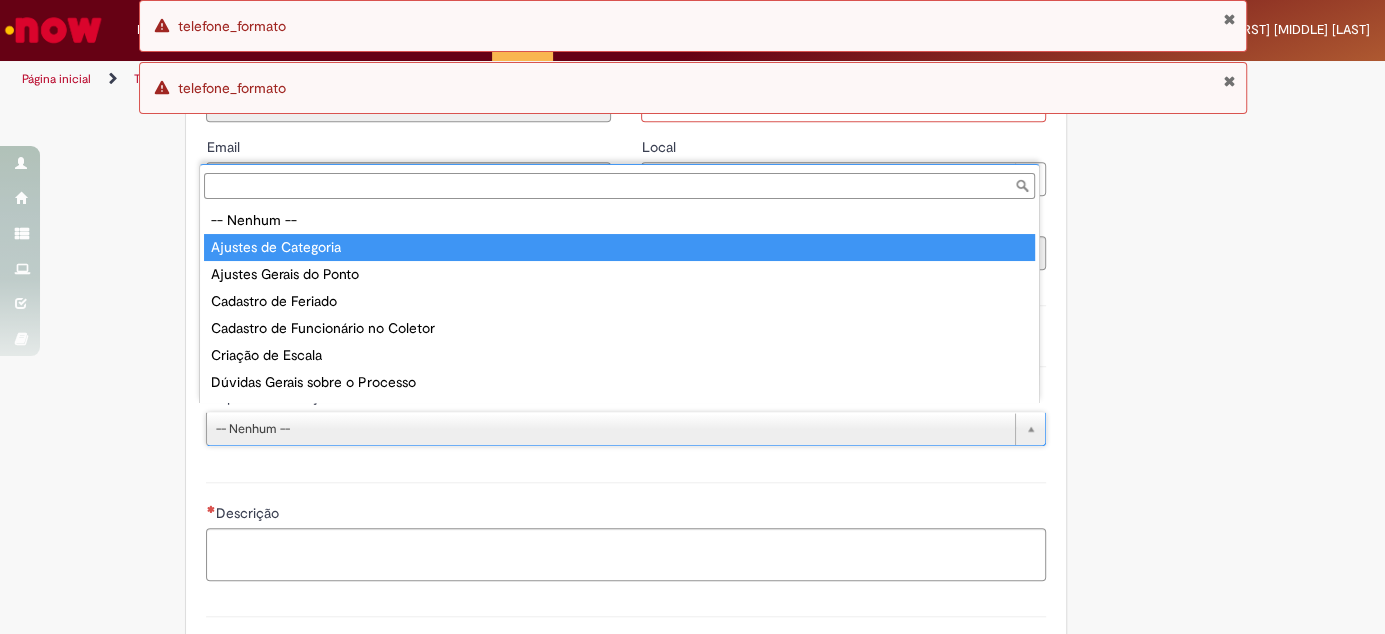 type on "**********" 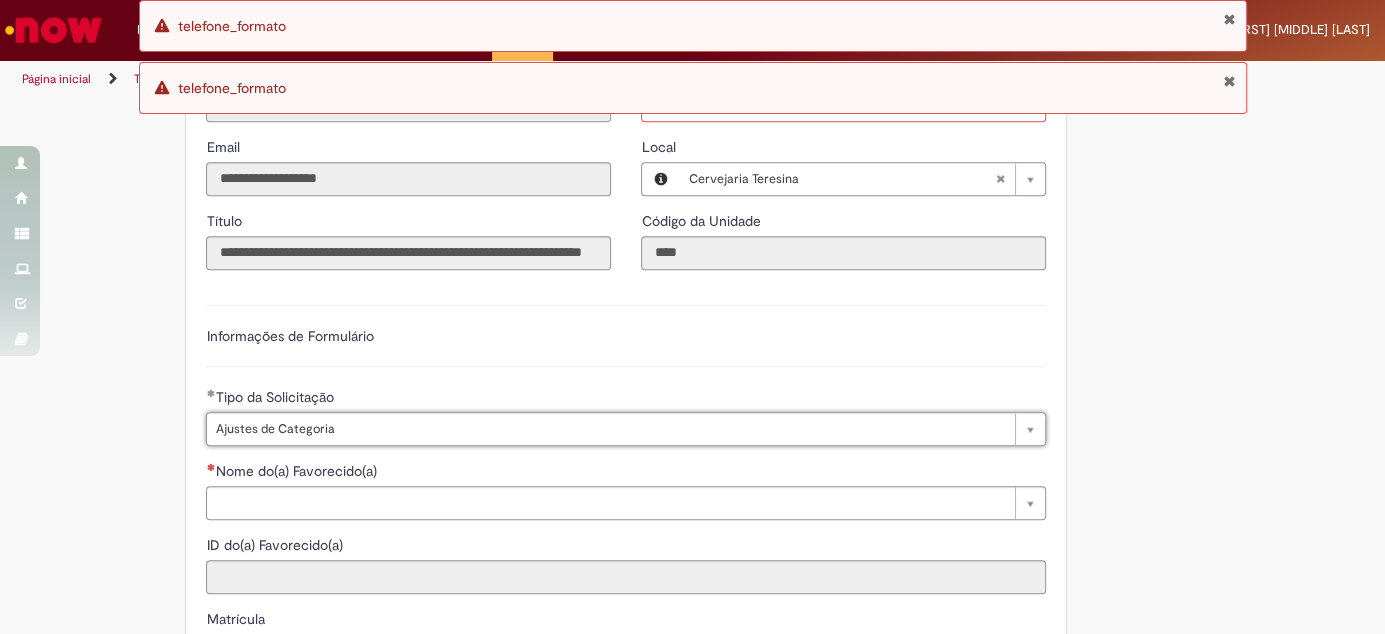 type 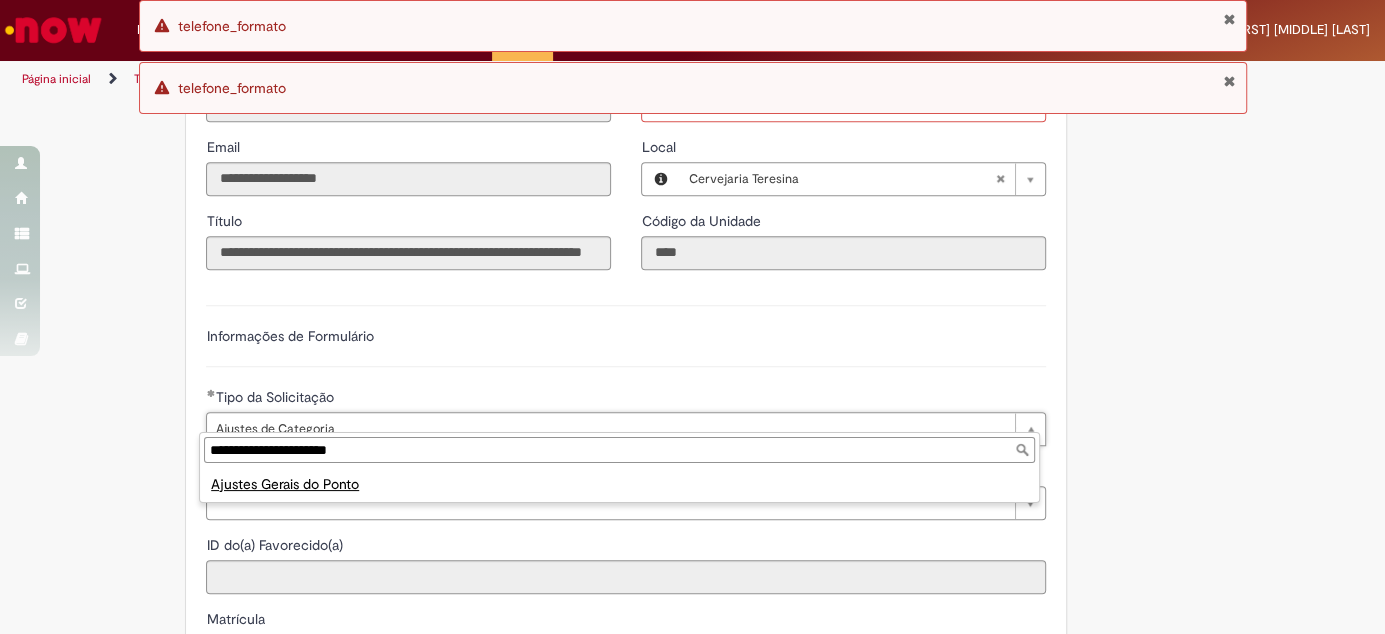 type on "**********" 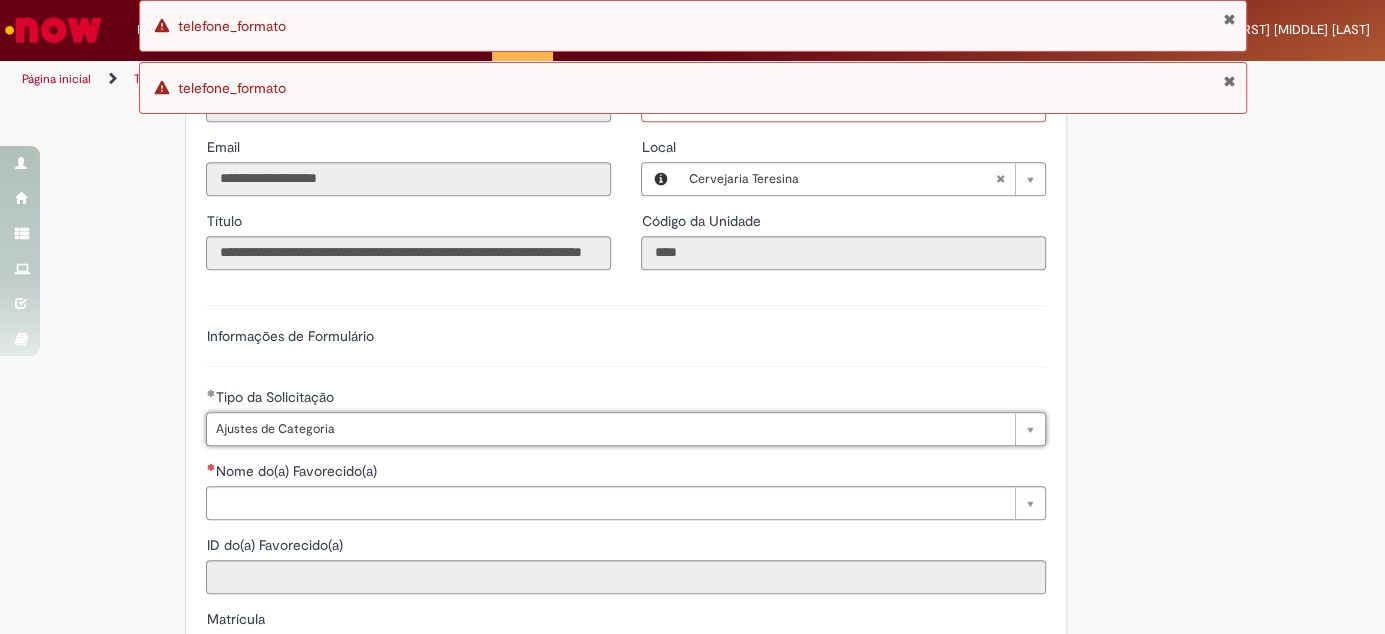scroll, scrollTop: 0, scrollLeft: 127, axis: horizontal 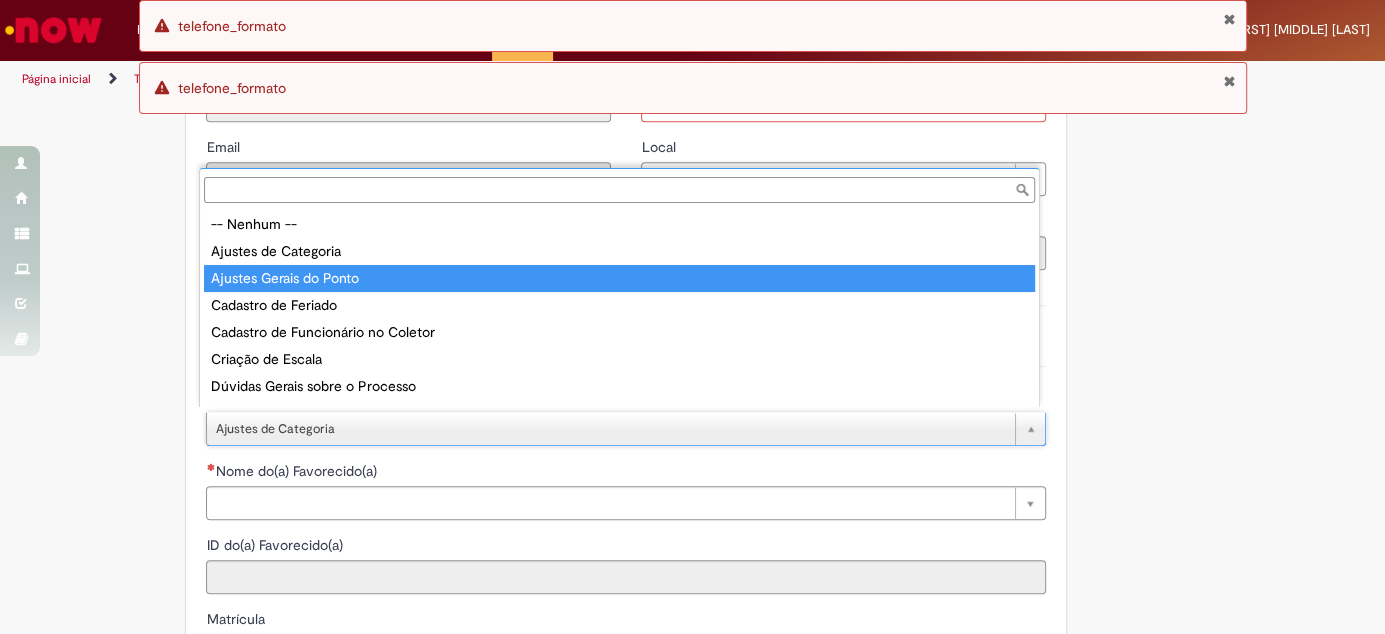 type on "**********" 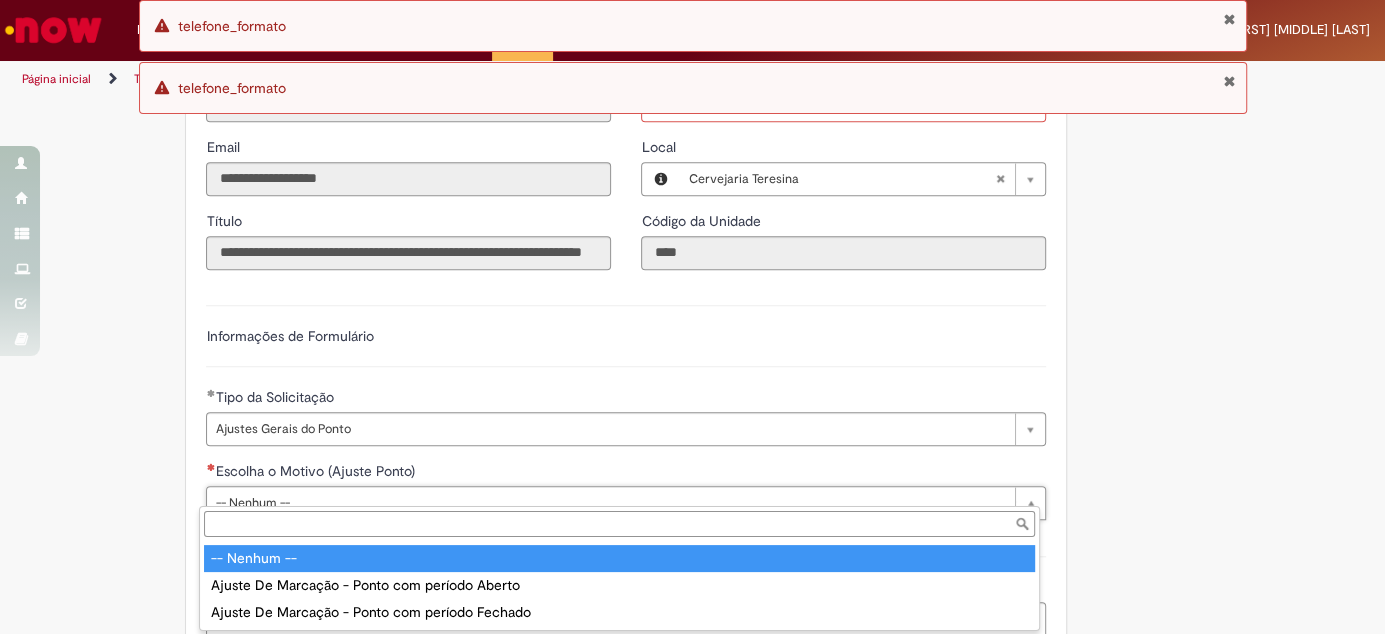 scroll, scrollTop: 0, scrollLeft: 0, axis: both 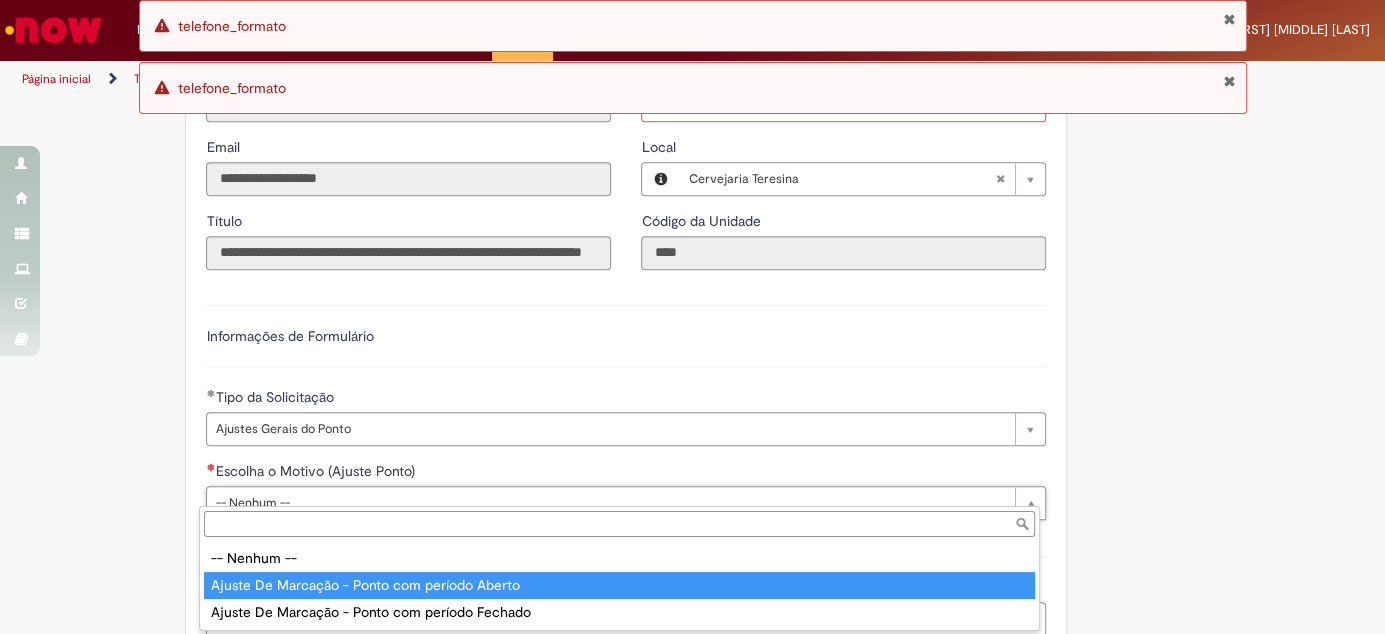 type on "**********" 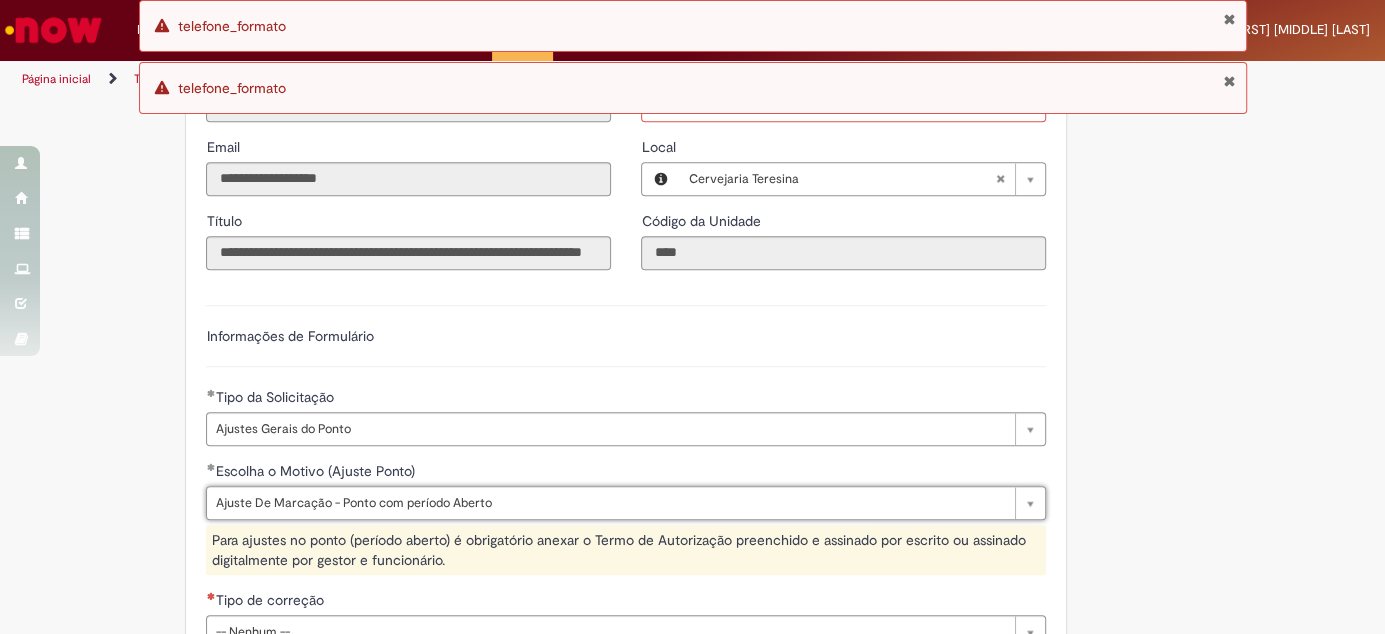 scroll, scrollTop: 1272, scrollLeft: 0, axis: vertical 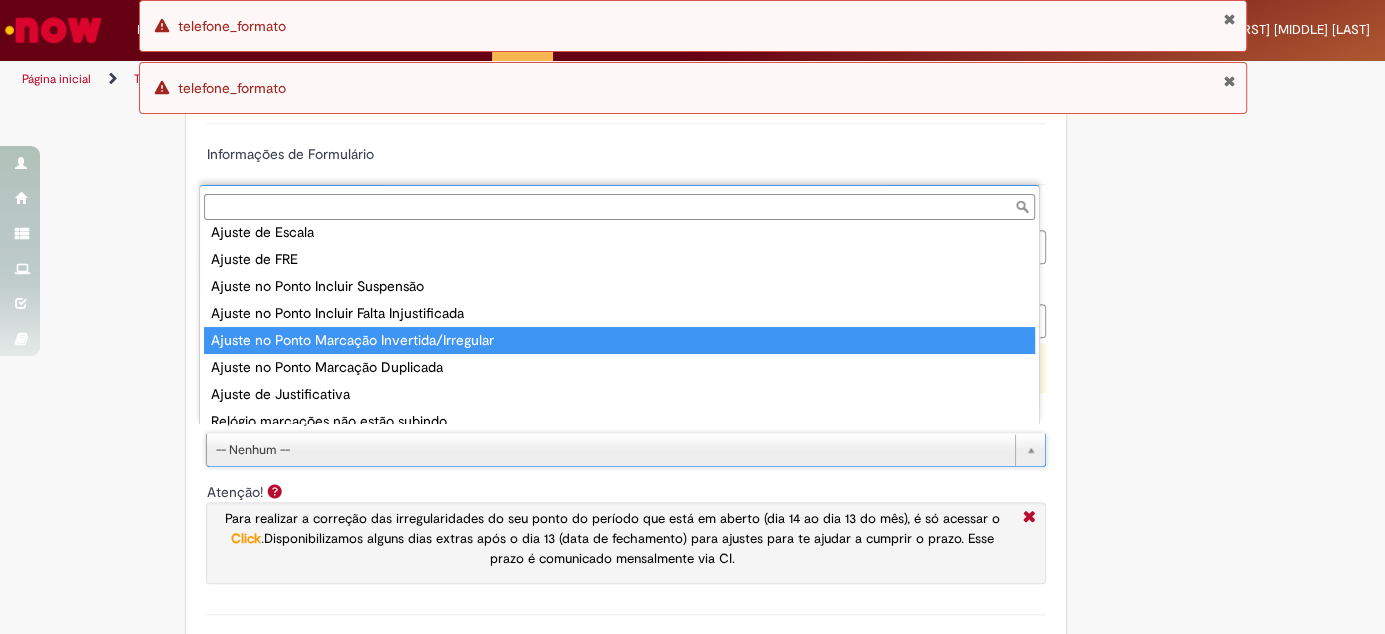 type on "**********" 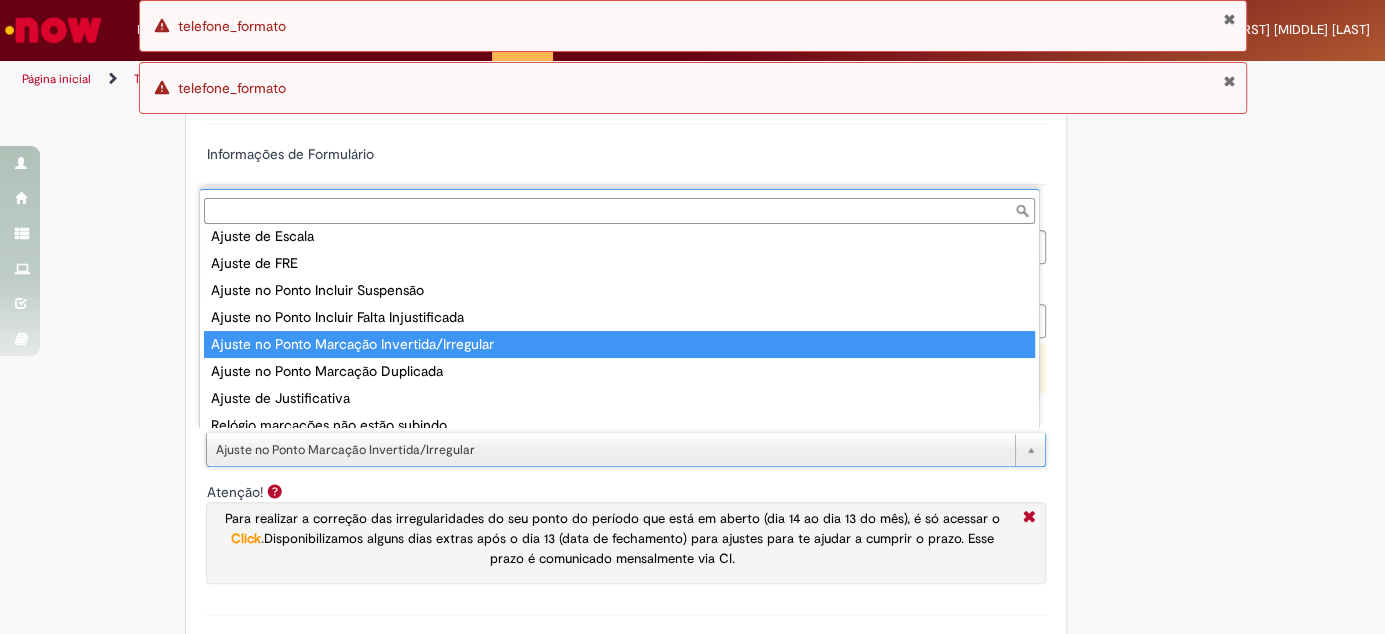 scroll, scrollTop: 16, scrollLeft: 0, axis: vertical 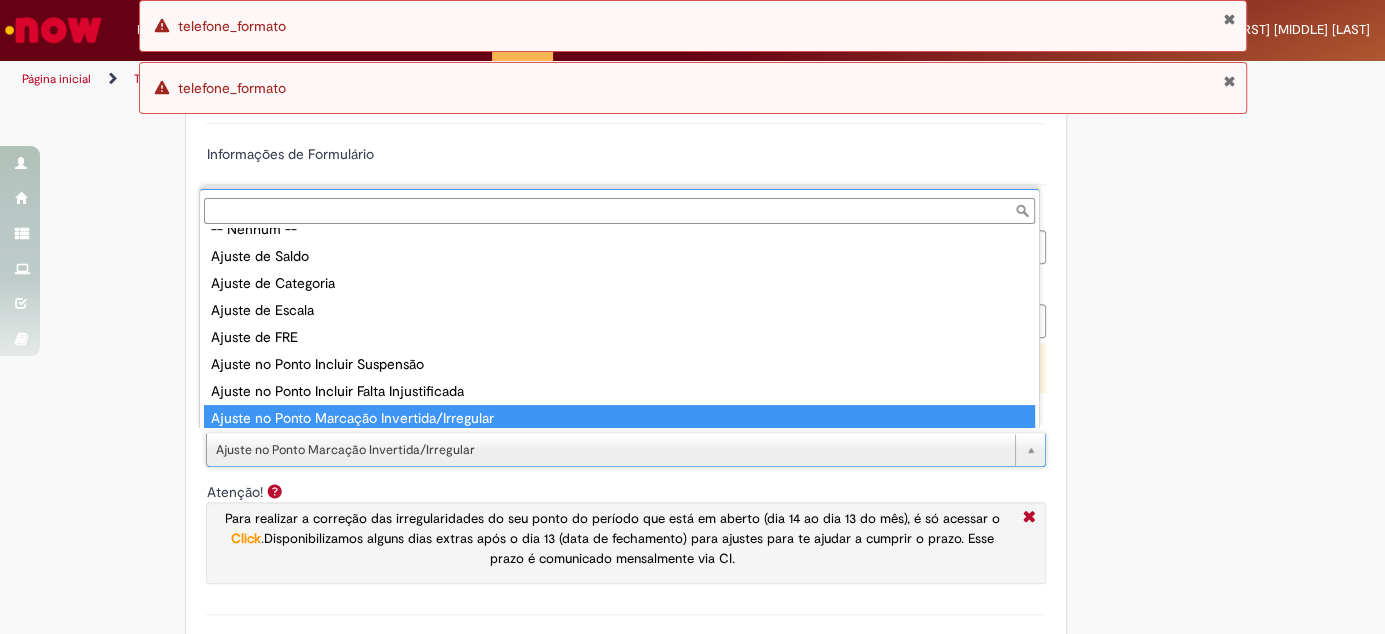 type on "**********" 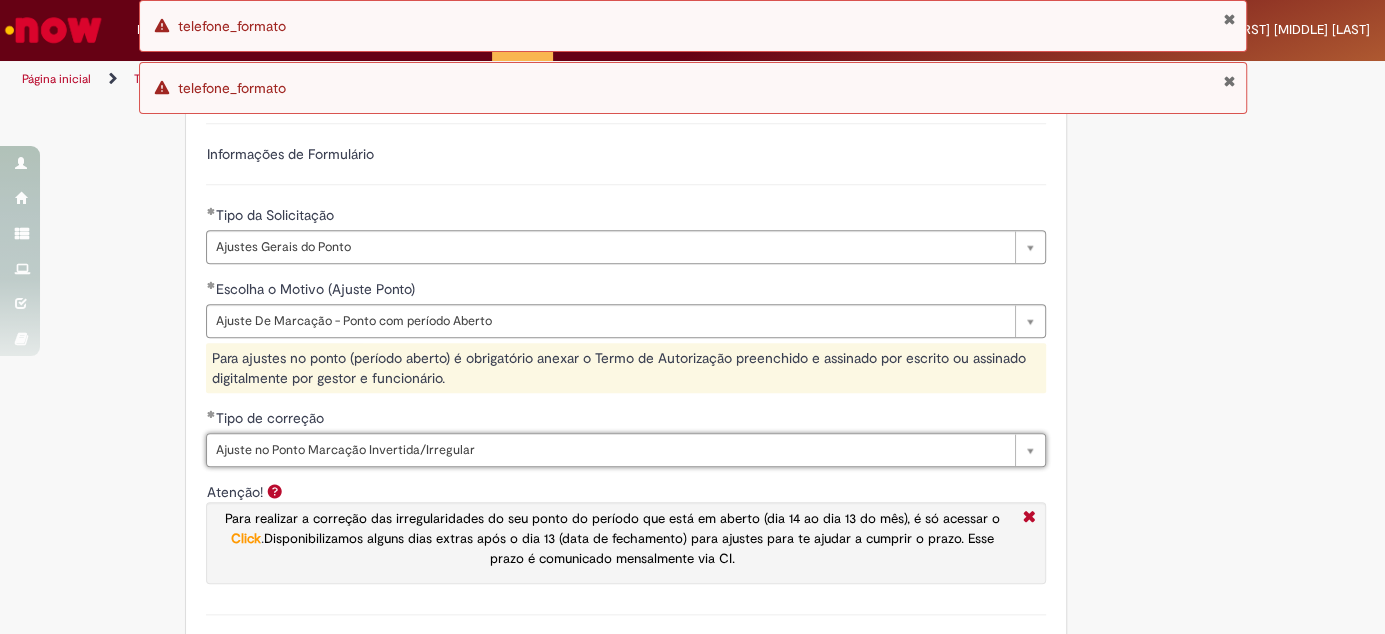 scroll, scrollTop: 0, scrollLeft: 280, axis: horizontal 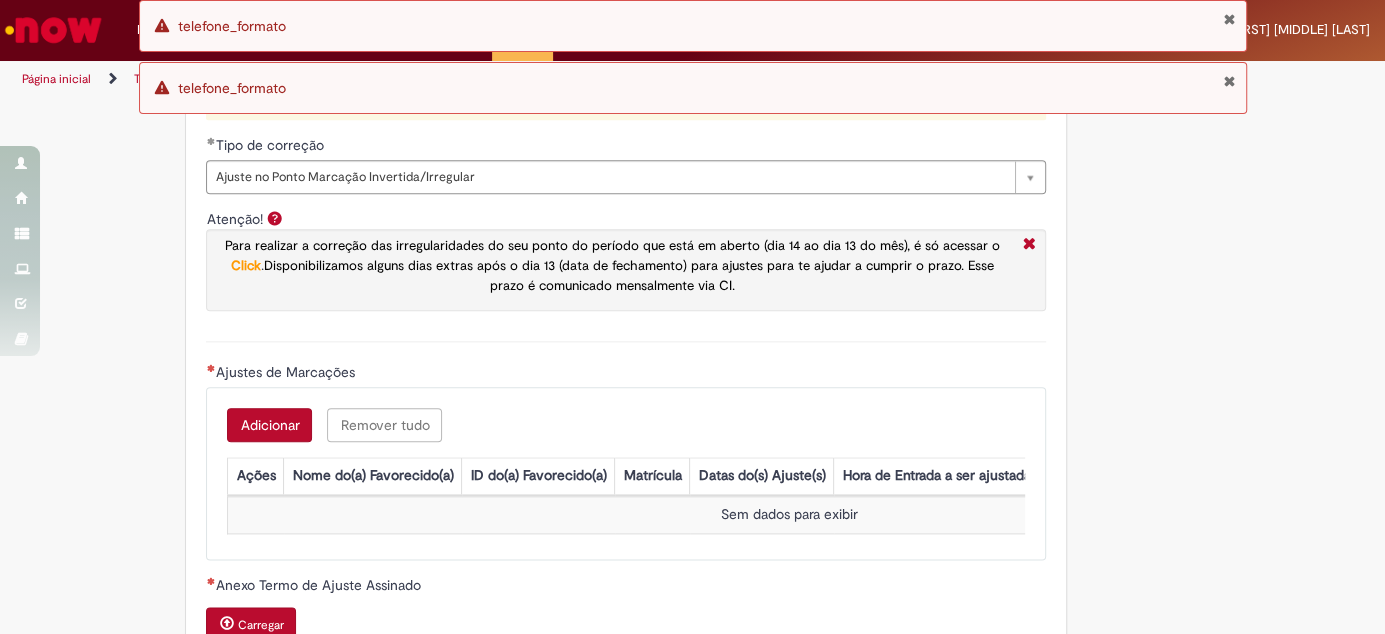 click on "Adicionar" at bounding box center (269, 425) 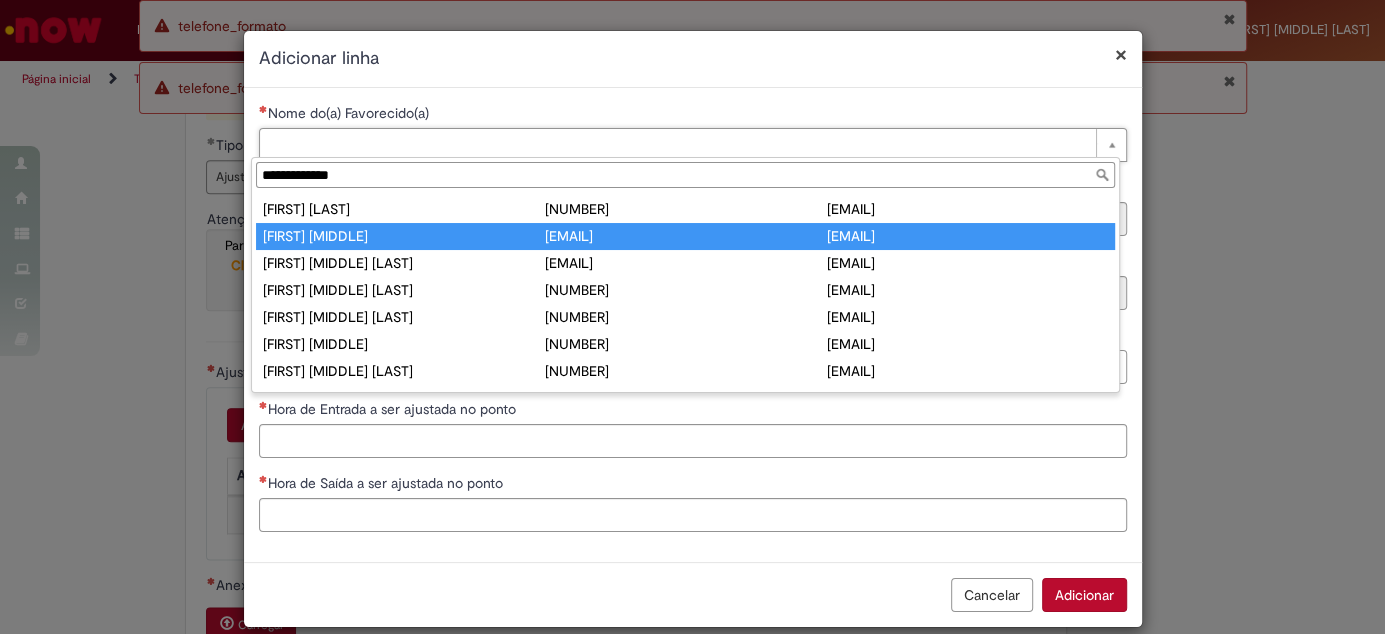 scroll, scrollTop: 36, scrollLeft: 0, axis: vertical 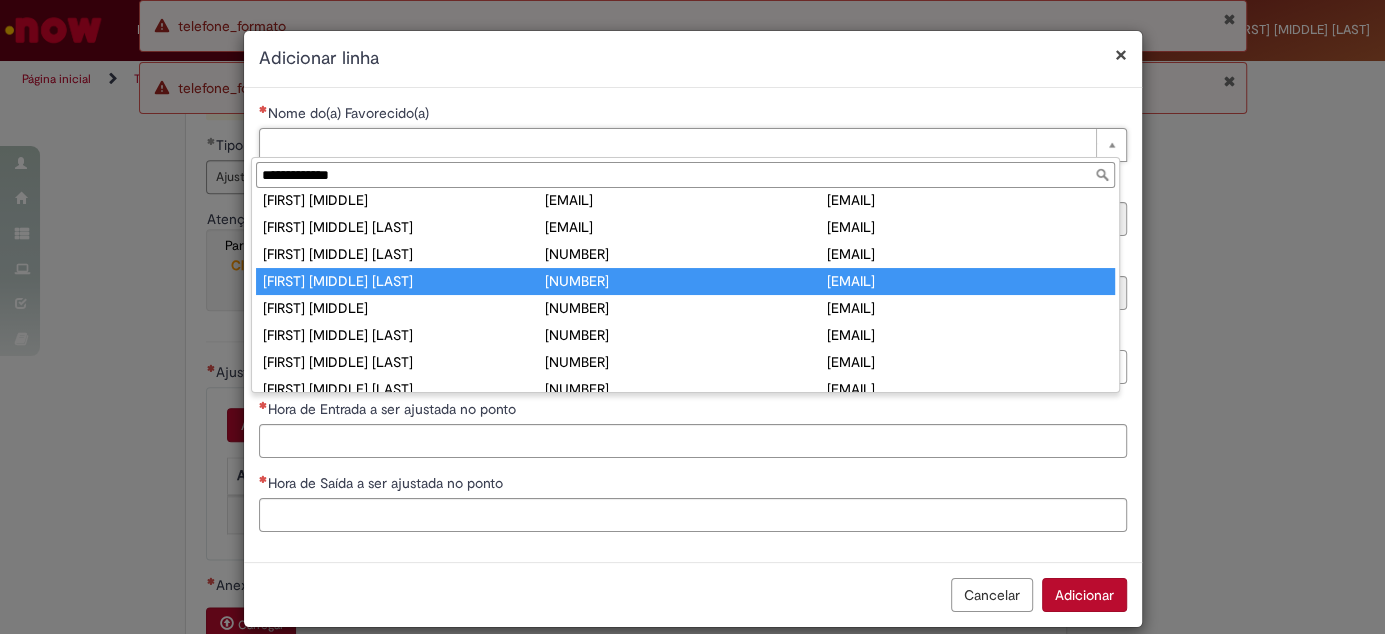type on "**********" 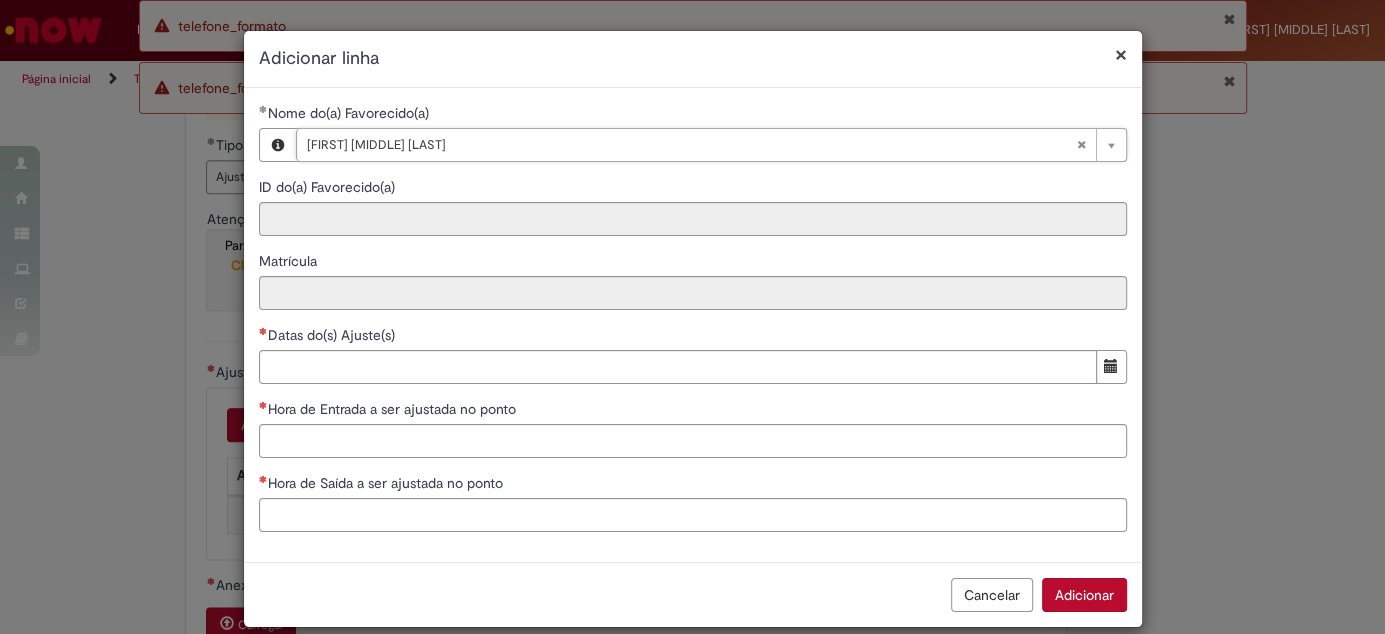 type on "********" 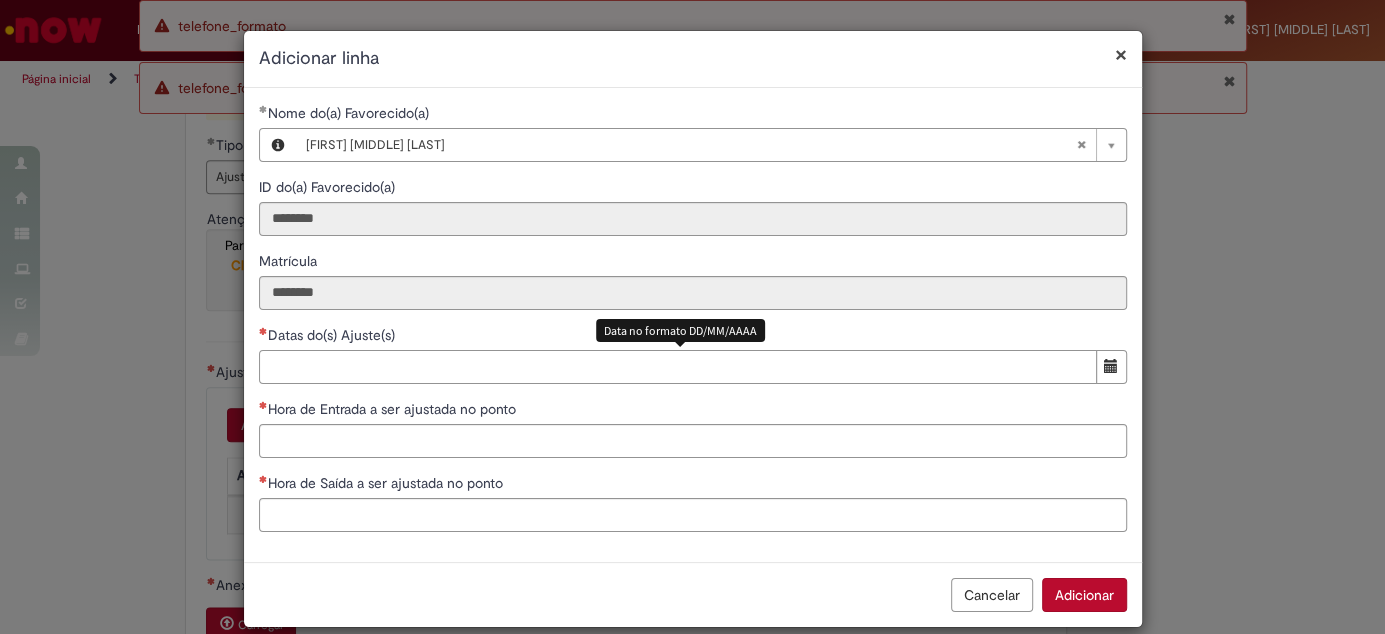 click on "Datas do(s) Ajuste(s)" at bounding box center [678, 367] 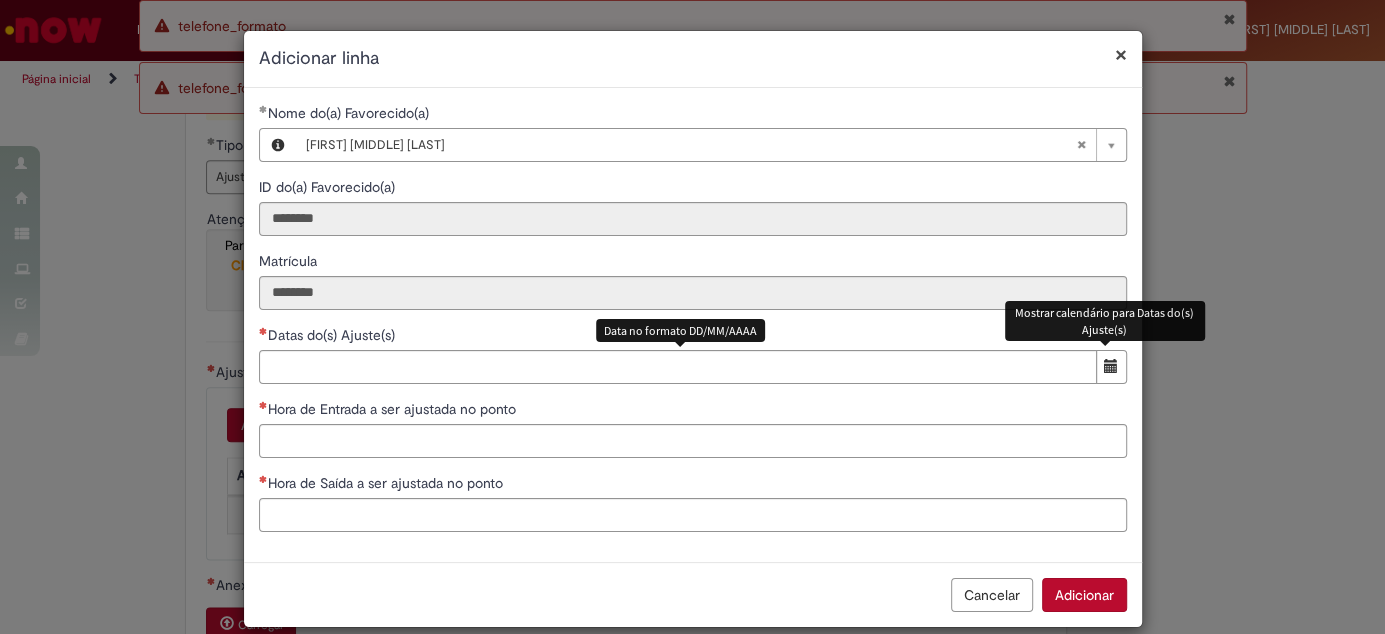 click at bounding box center (1111, 366) 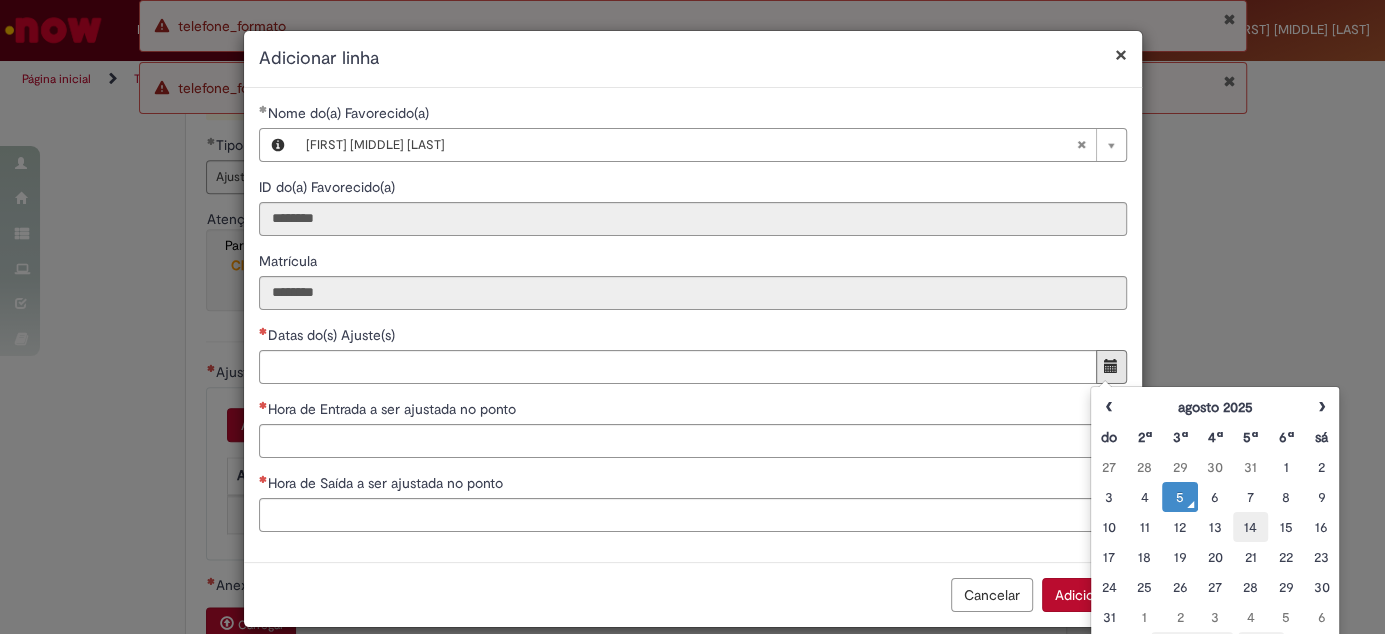 click on "14" at bounding box center (1250, 527) 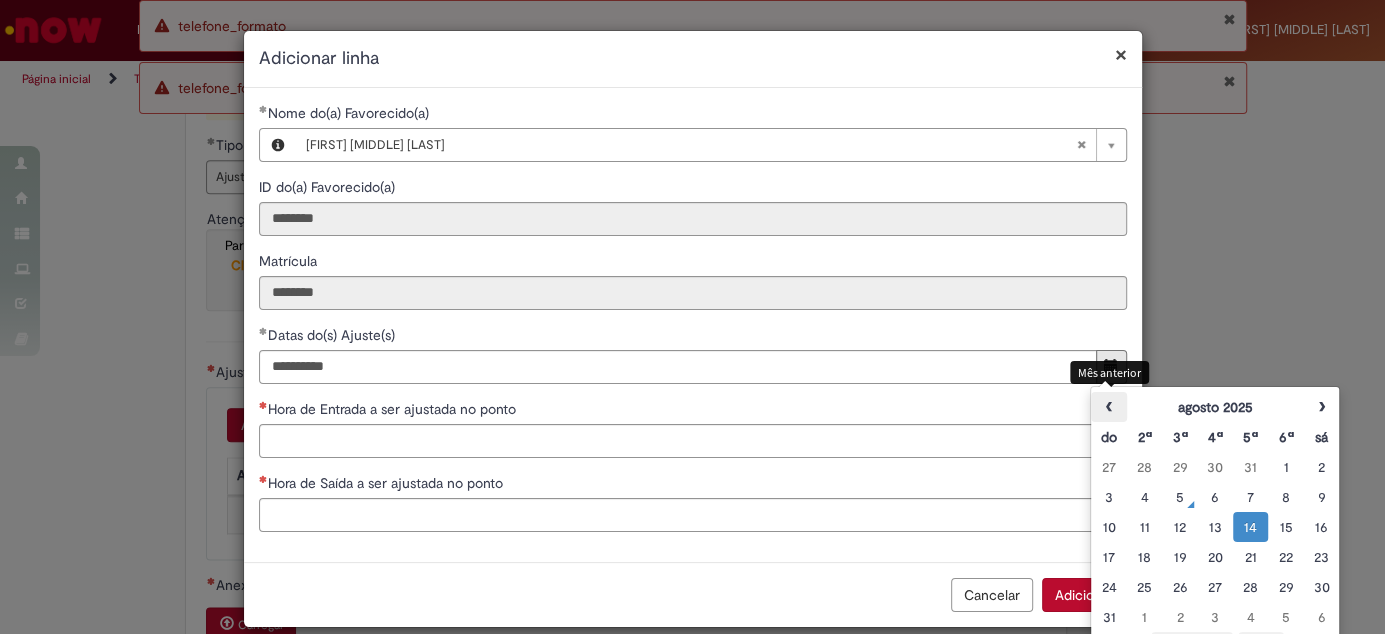 click on "‹" at bounding box center (1108, 407) 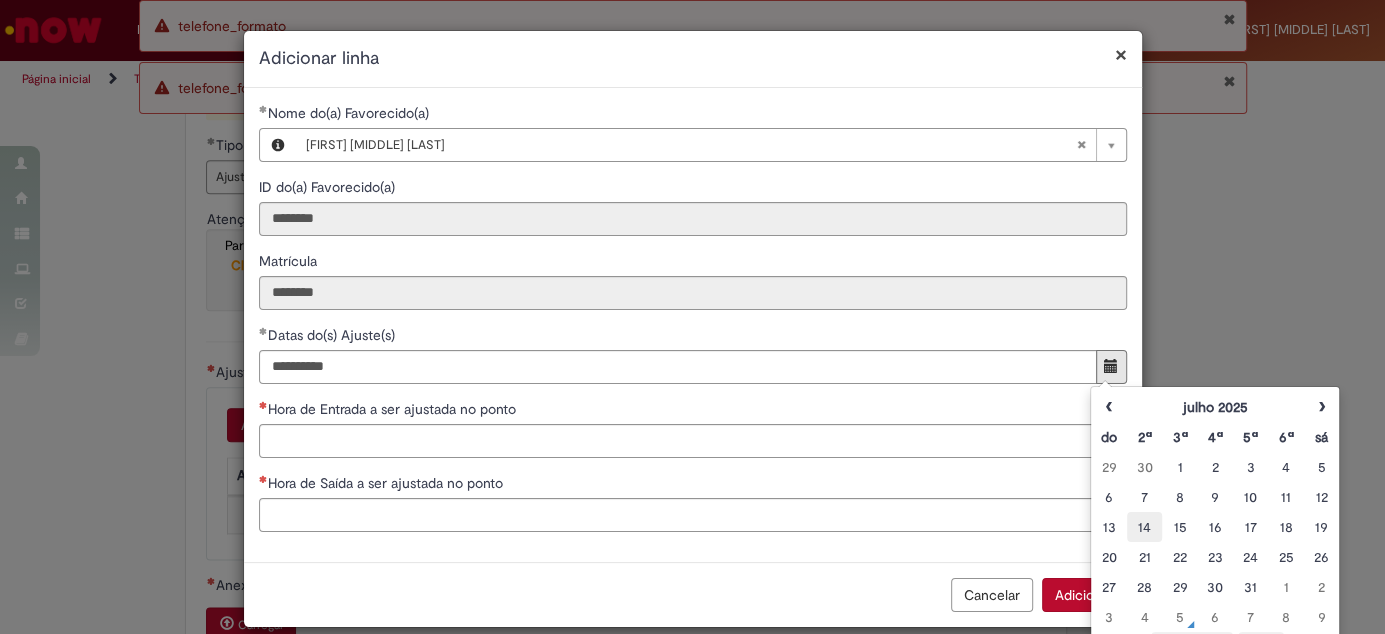 click on "14" at bounding box center [1144, 527] 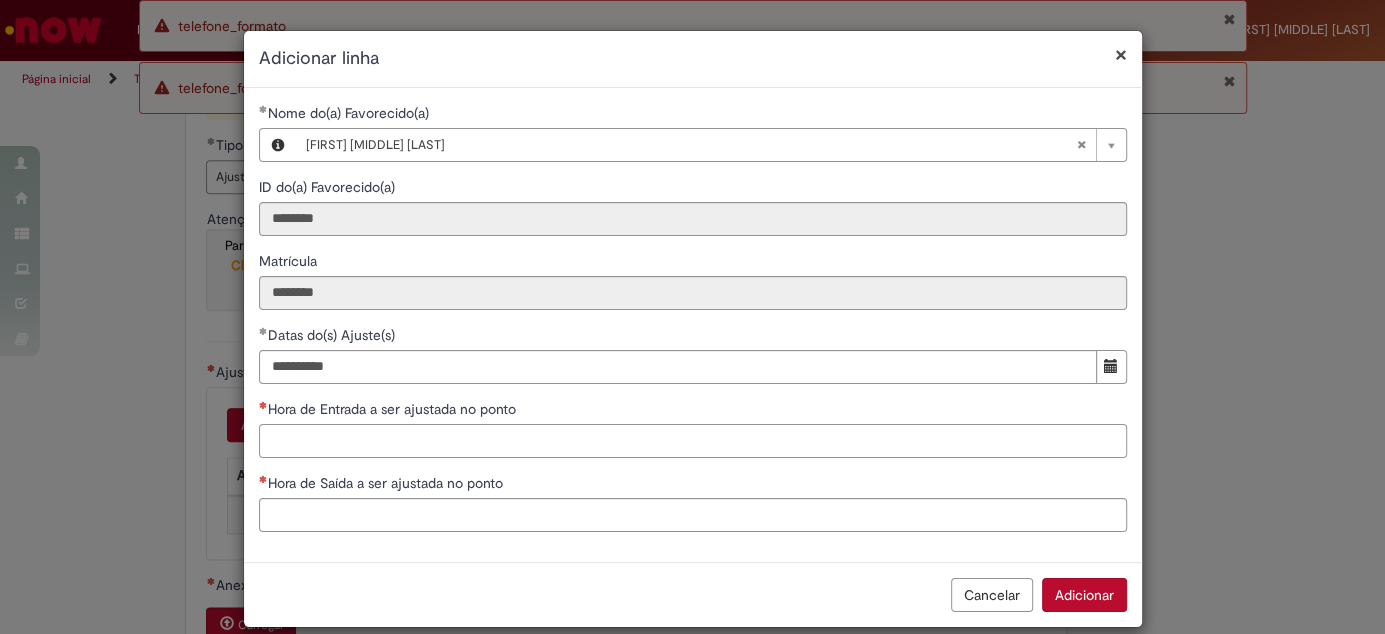 click on "Hora de Entrada a ser ajustada no ponto" at bounding box center (693, 441) 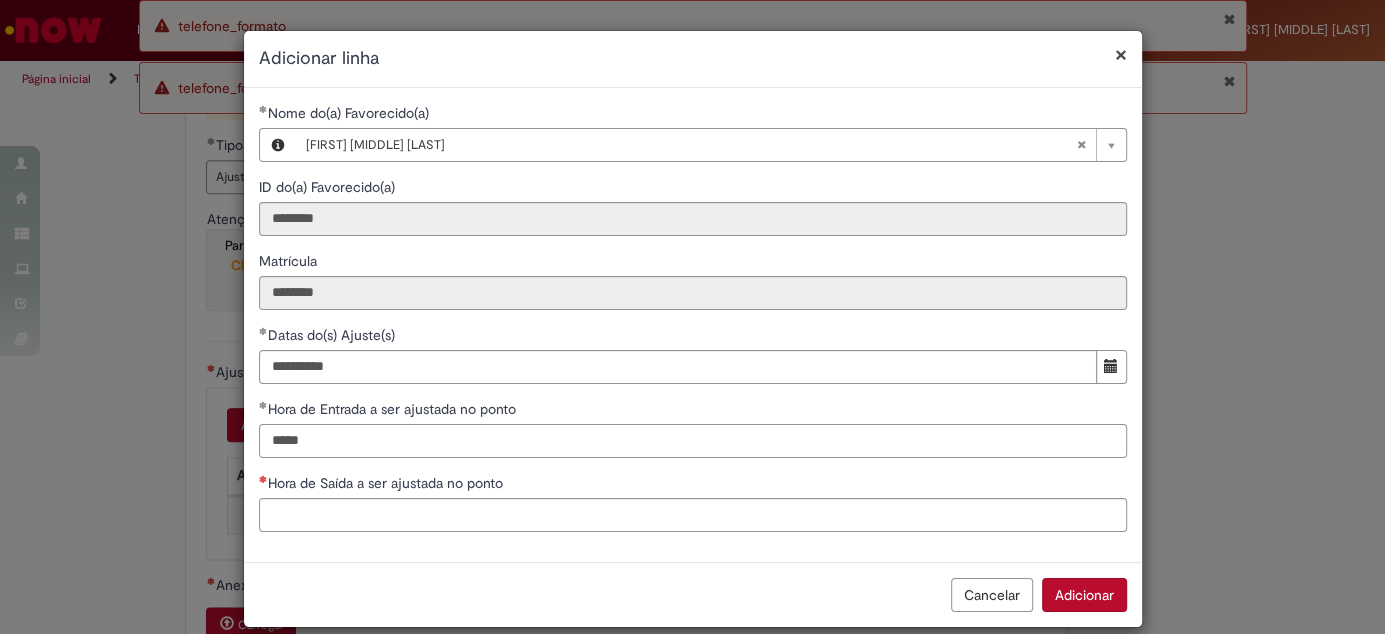 type on "*****" 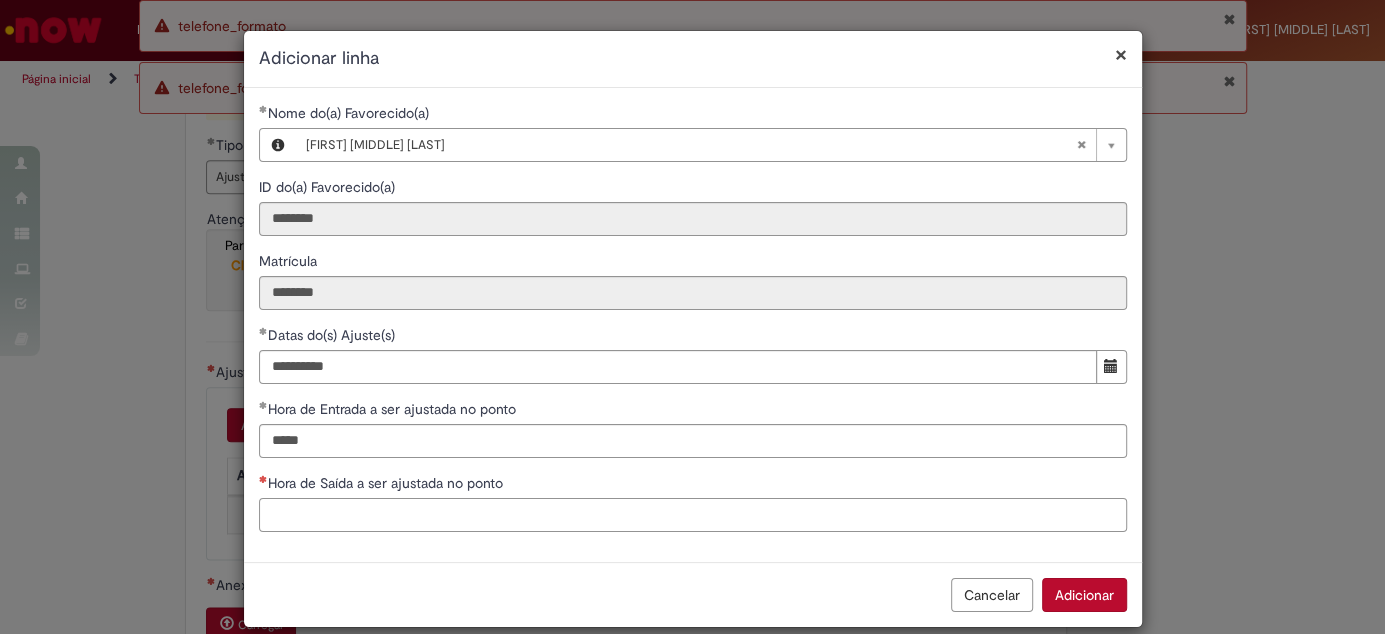 click on "Hora de Saída a ser ajustada no ponto" at bounding box center (693, 515) 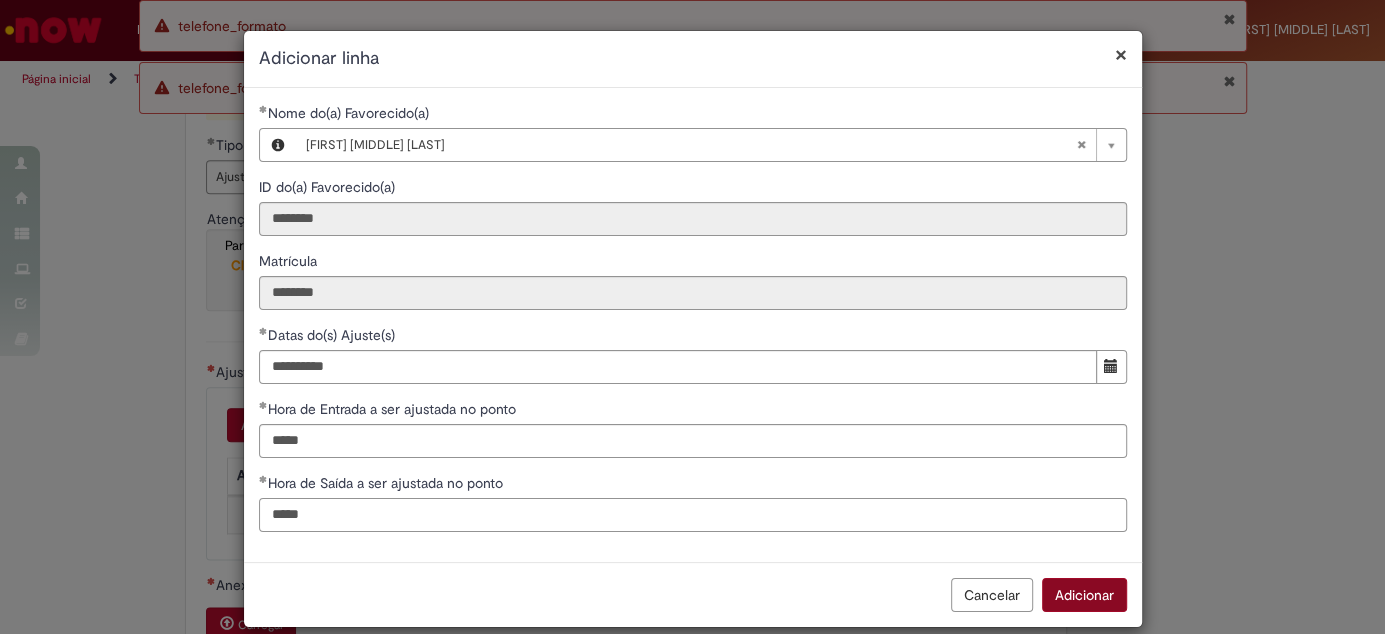 type on "*****" 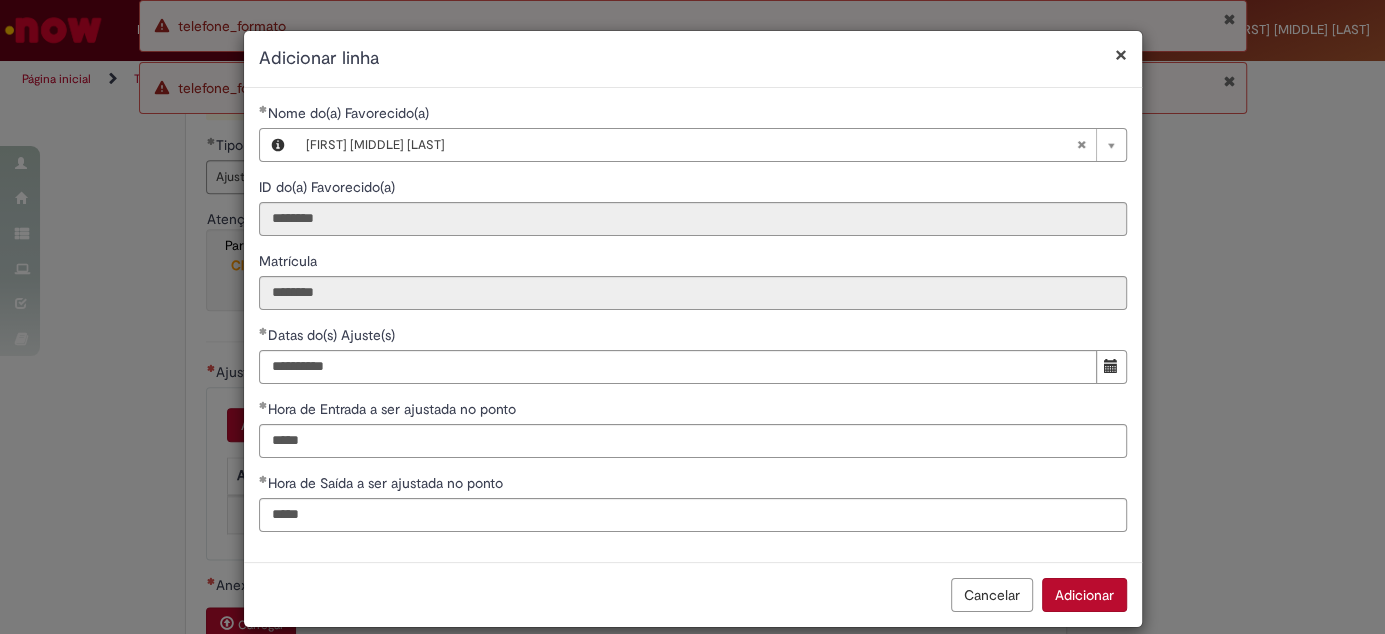click on "Adicionar" at bounding box center (1084, 595) 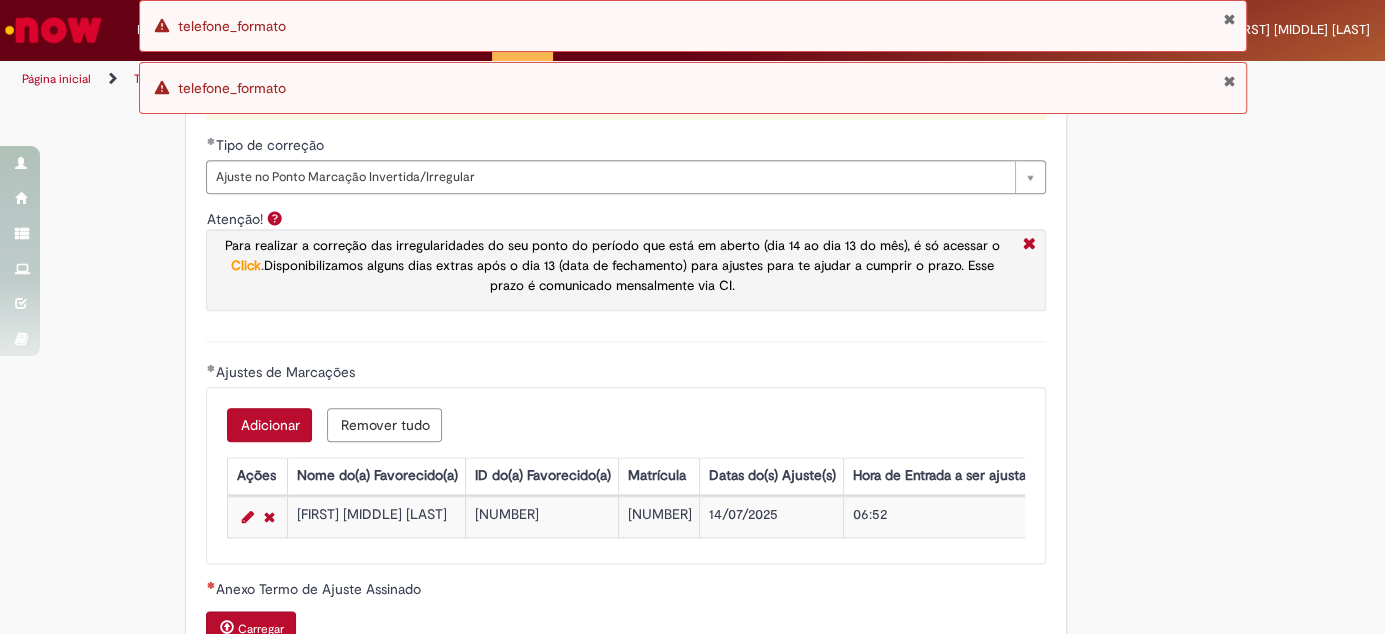 click on "Adicionar" at bounding box center [269, 425] 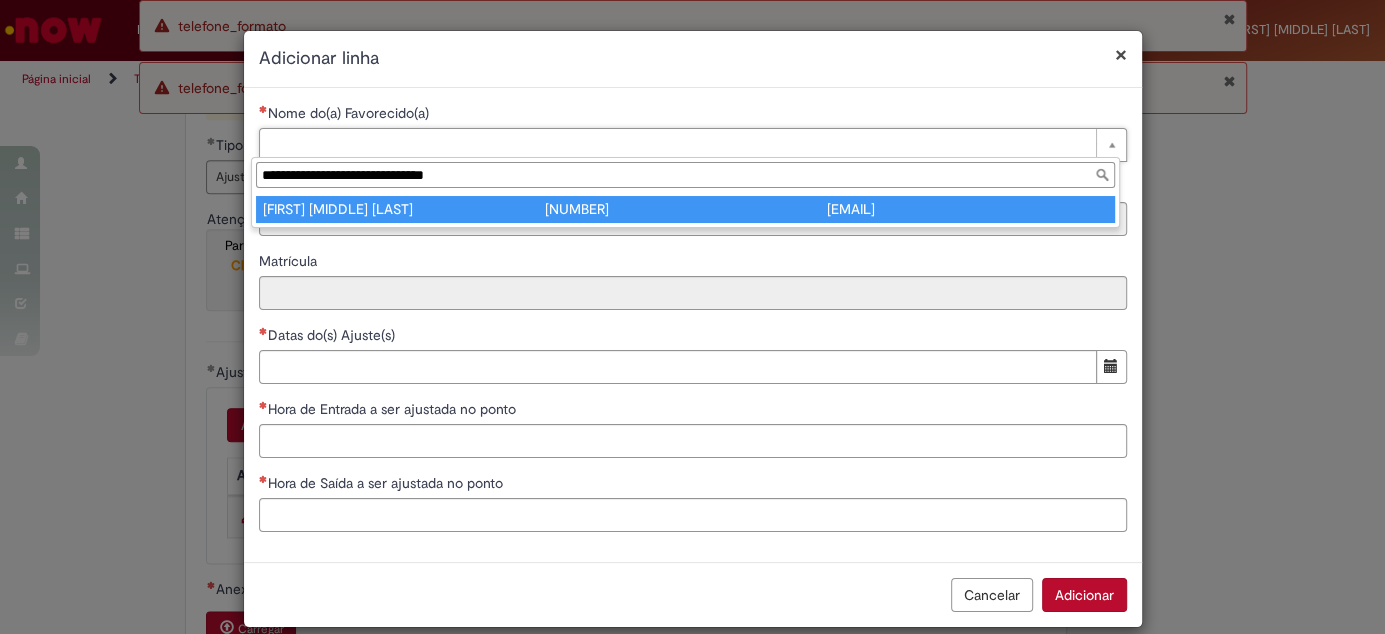 type on "**********" 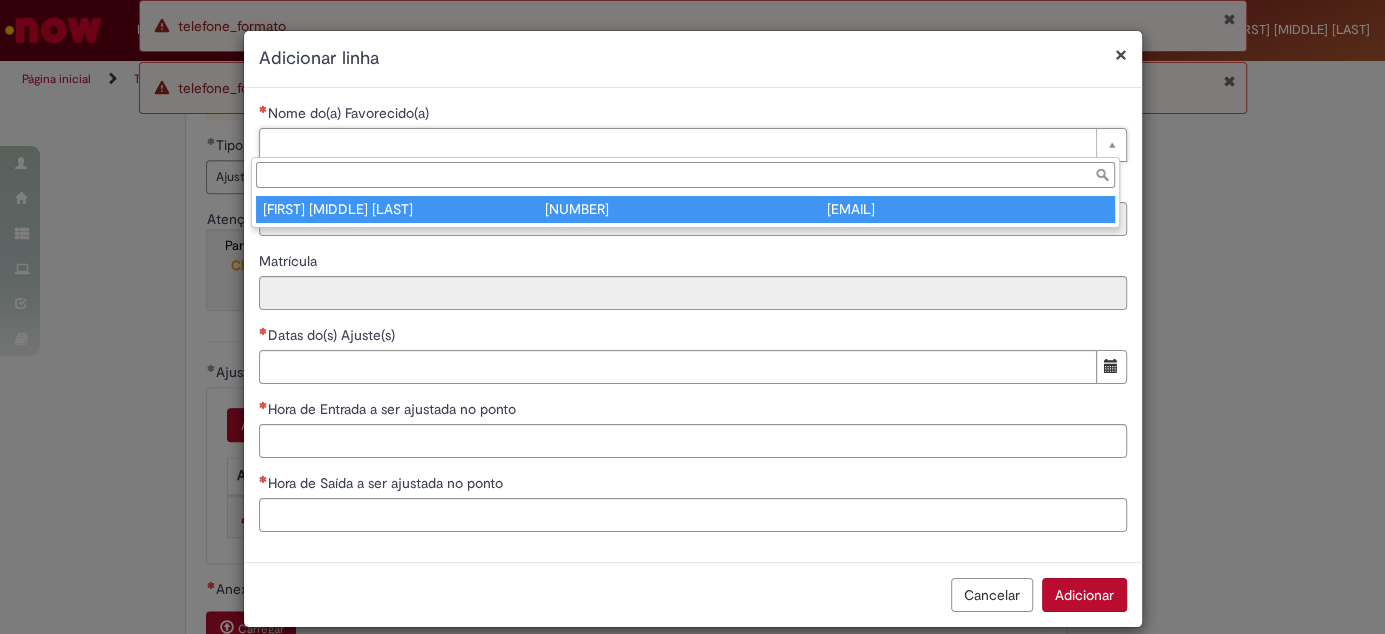 type on "********" 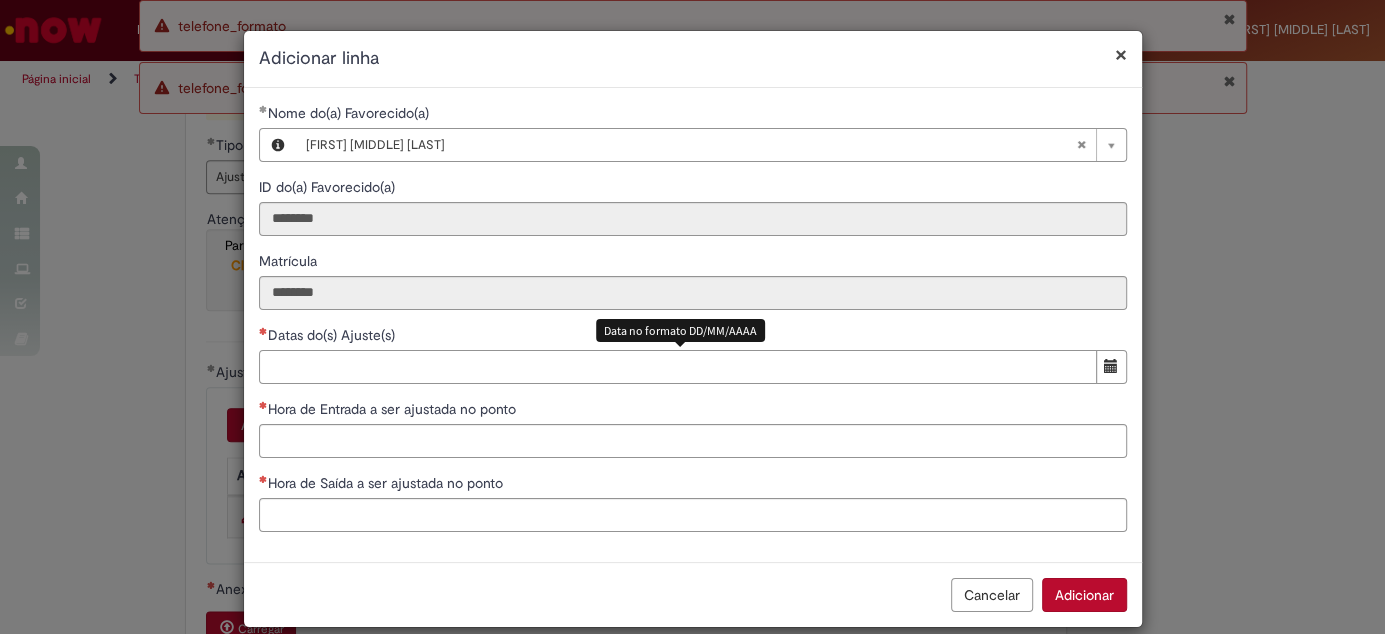 click on "Datas do(s) Ajuste(s)" at bounding box center [678, 367] 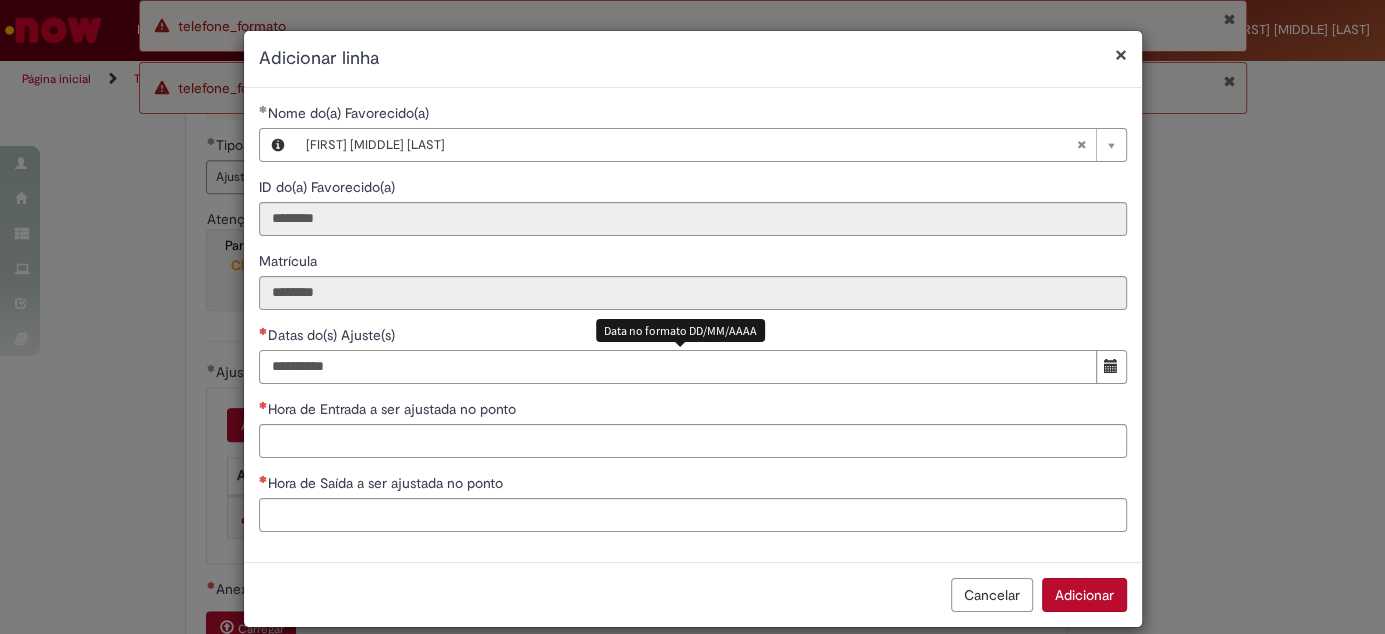 type on "**********" 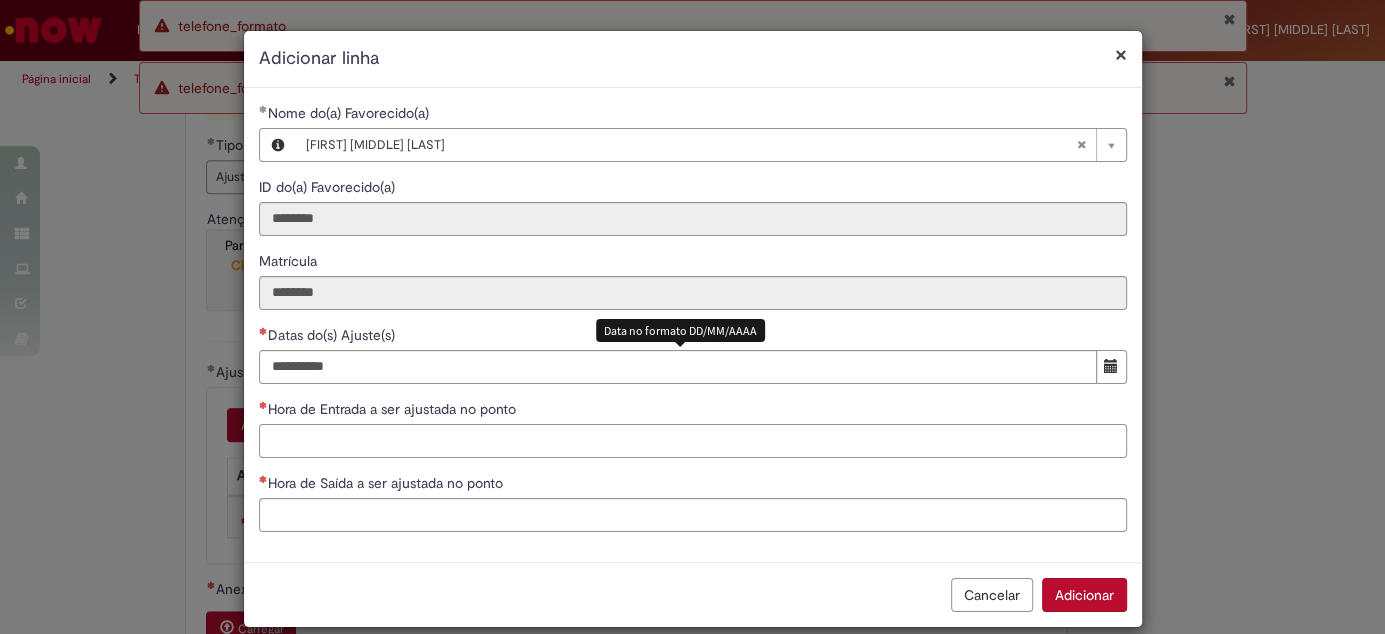 click on "Hora de Entrada a ser ajustada no ponto" at bounding box center (693, 441) 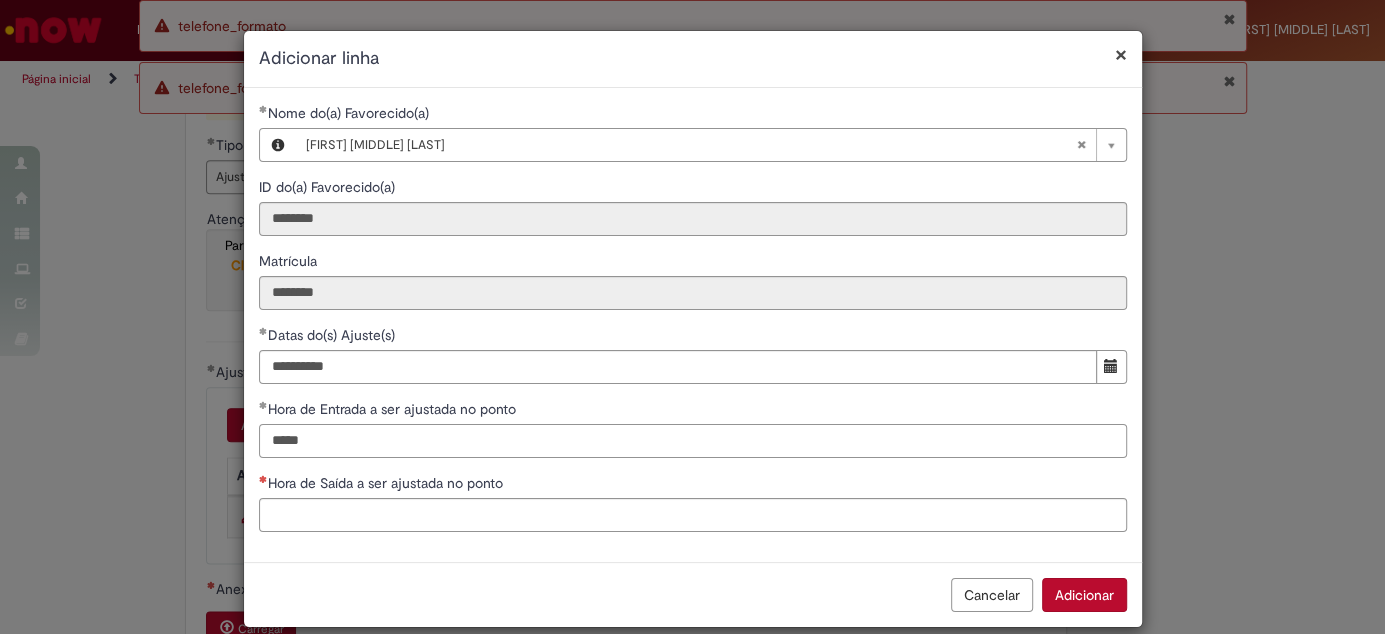 type on "*****" 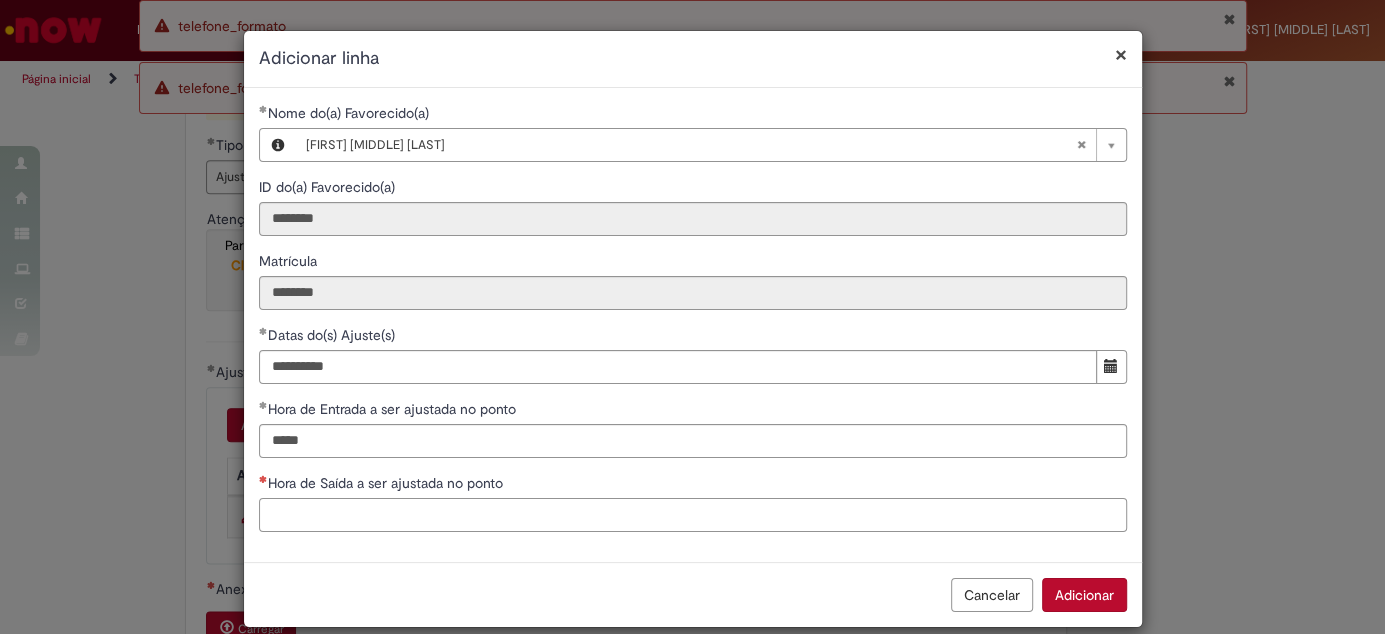 click on "Hora de Saída a ser ajustada no ponto" at bounding box center [693, 515] 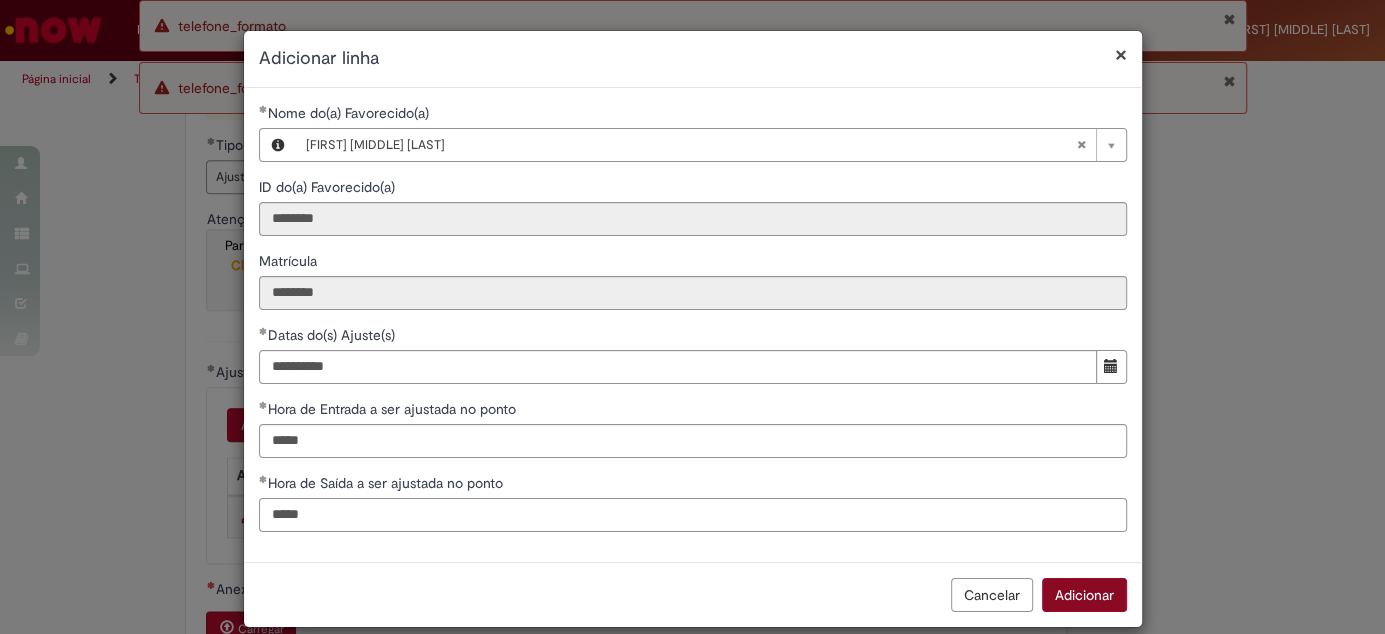 type on "*****" 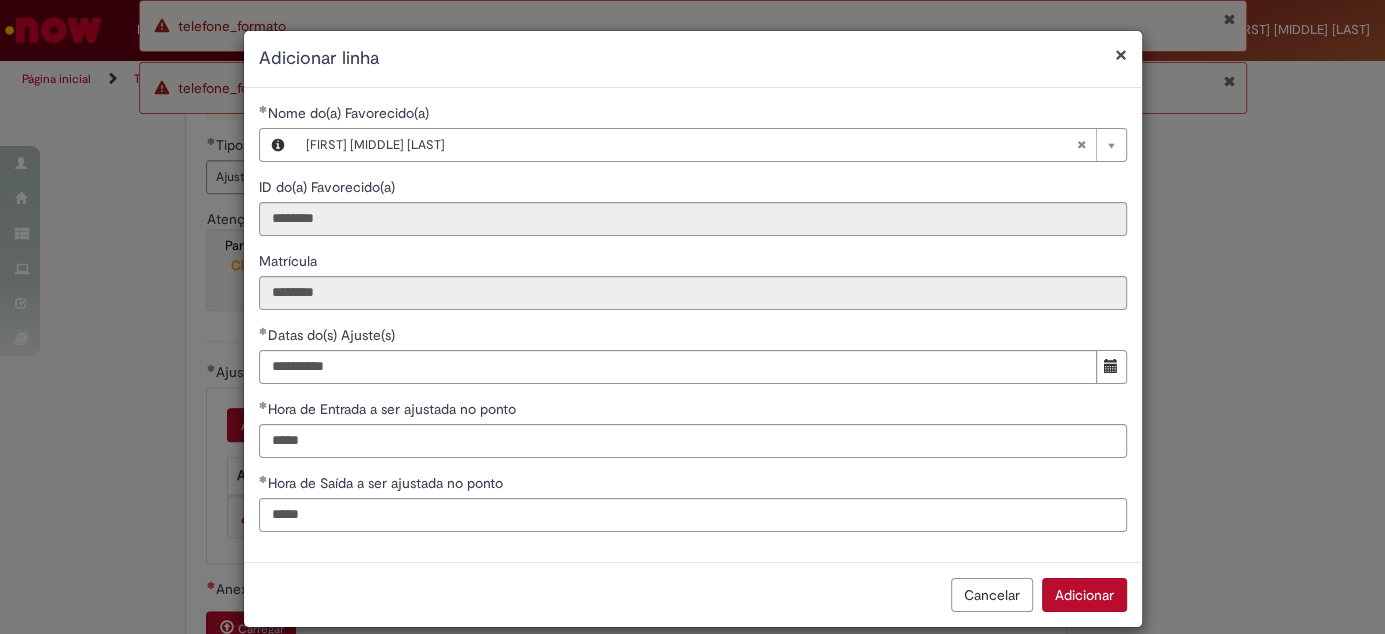 click on "Adicionar" at bounding box center [1084, 595] 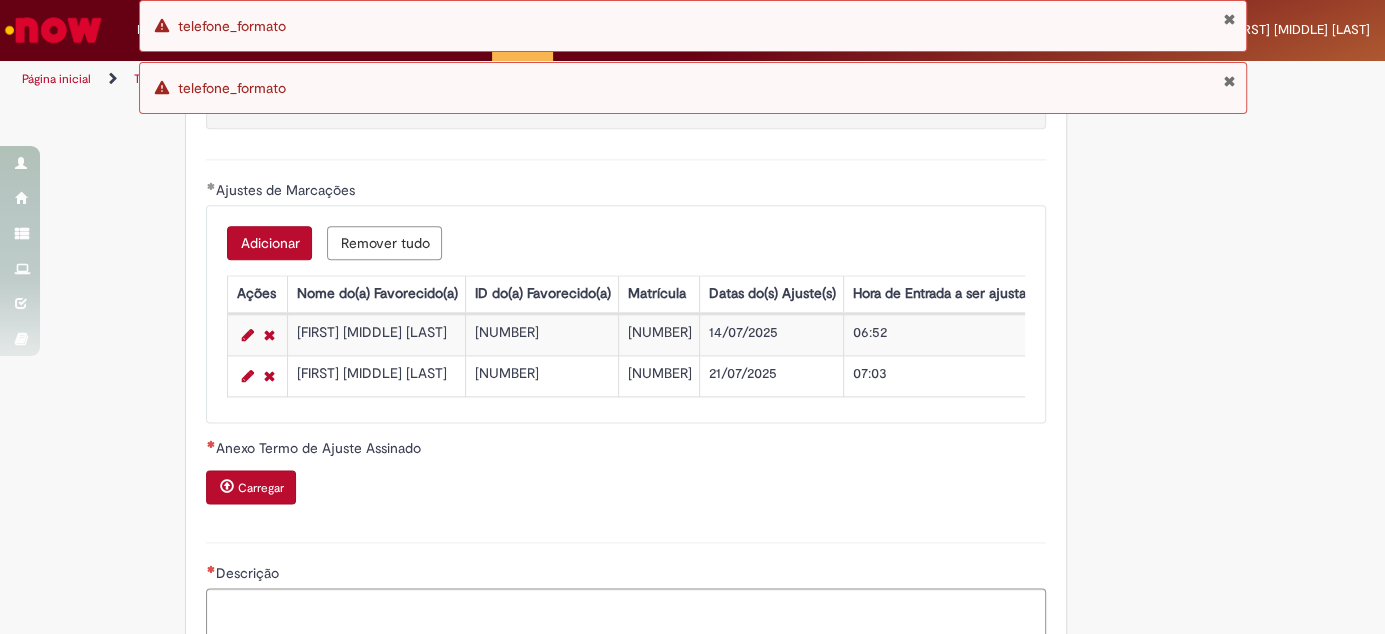 scroll, scrollTop: 1818, scrollLeft: 0, axis: vertical 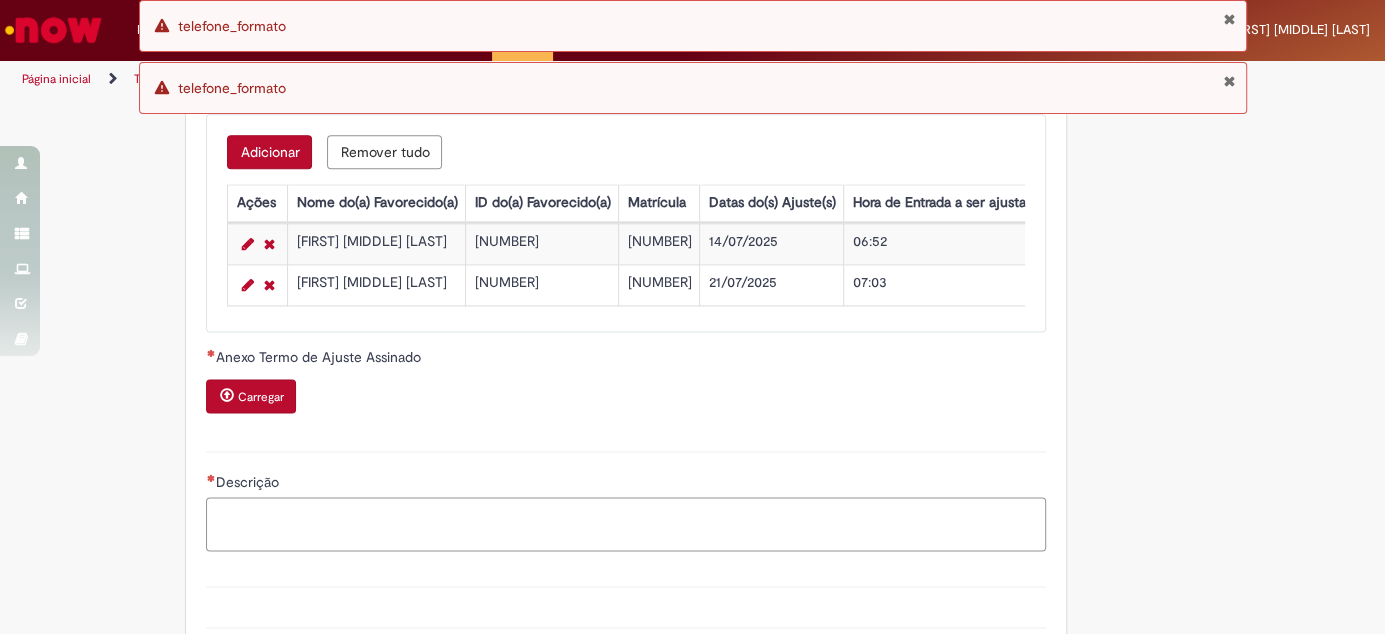 click on "Descrição" at bounding box center (626, 523) 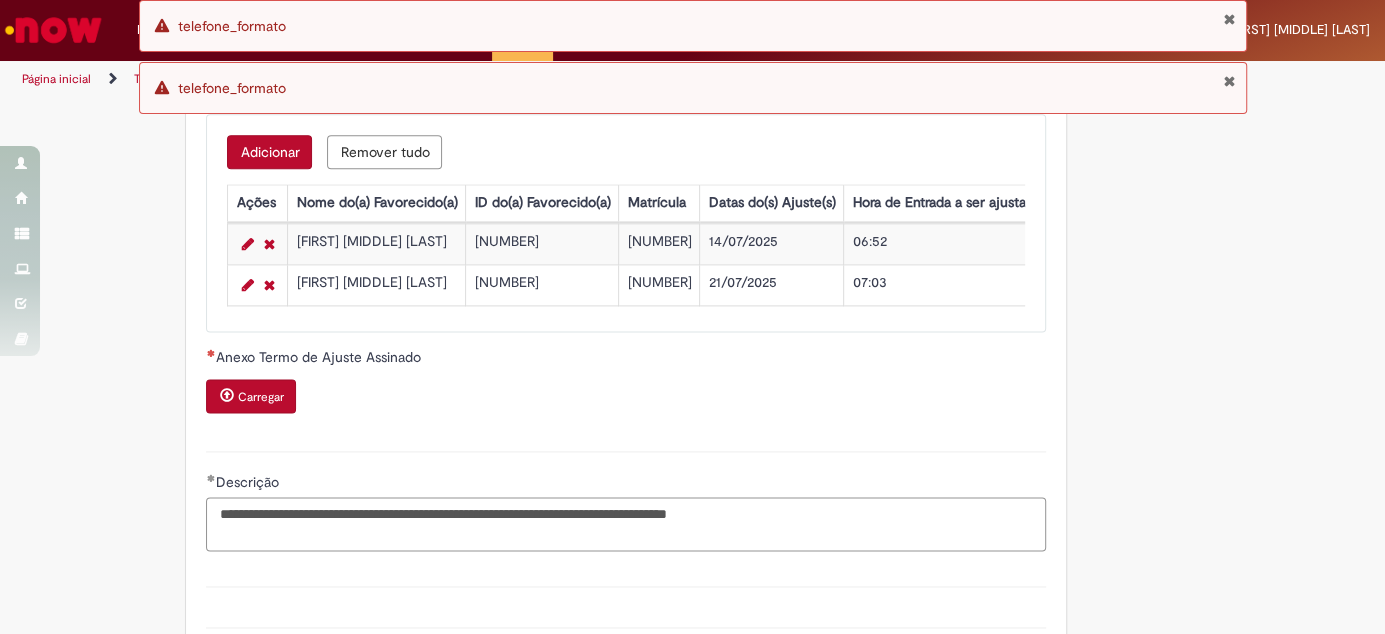 scroll, scrollTop: 1727, scrollLeft: 0, axis: vertical 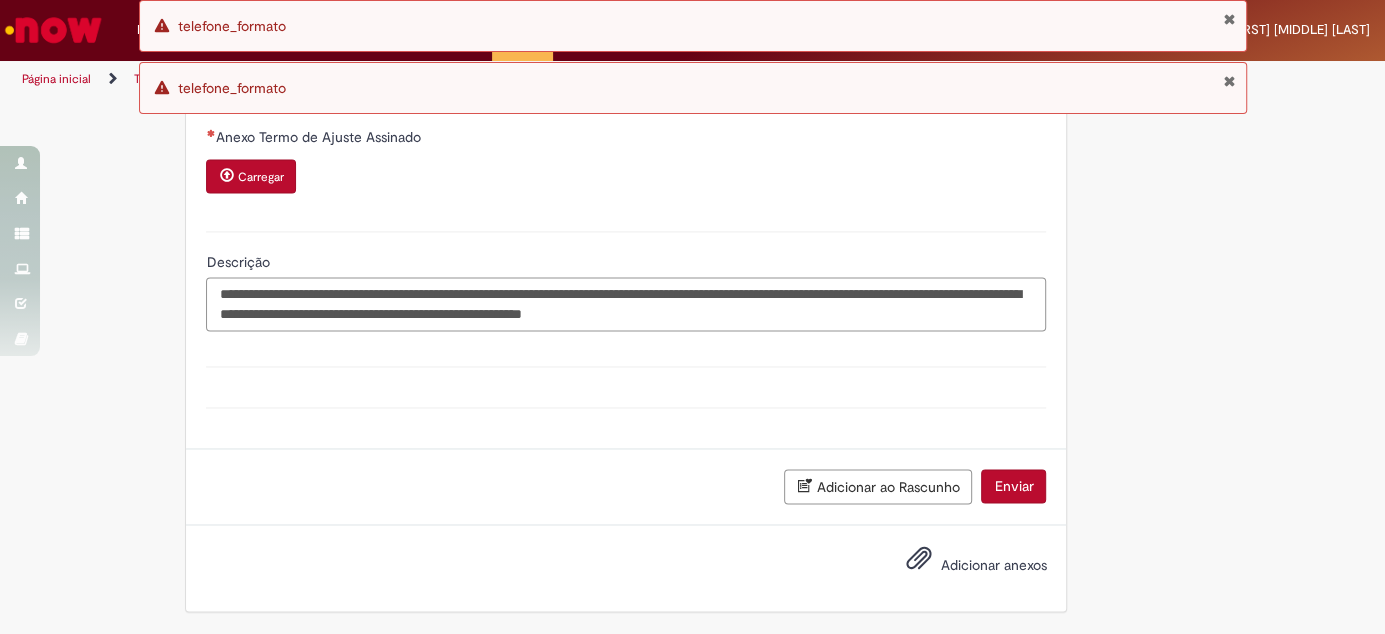 click on "**********" at bounding box center [626, 303] 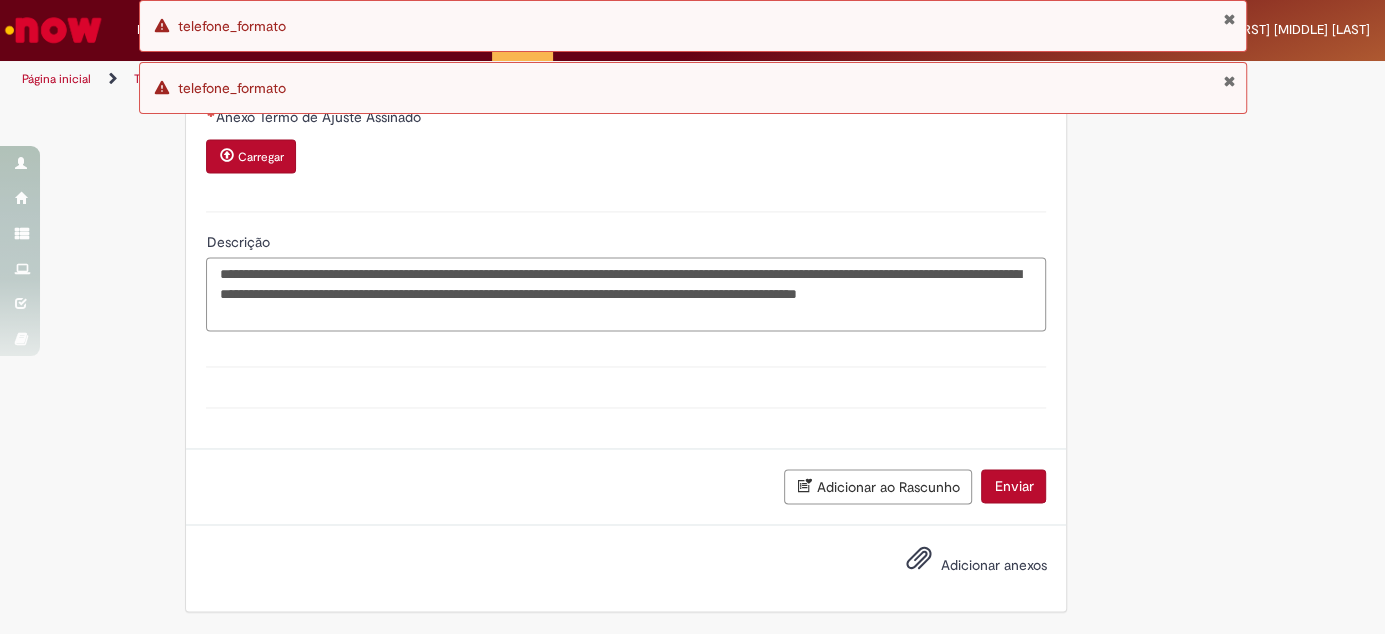 scroll, scrollTop: 1885, scrollLeft: 0, axis: vertical 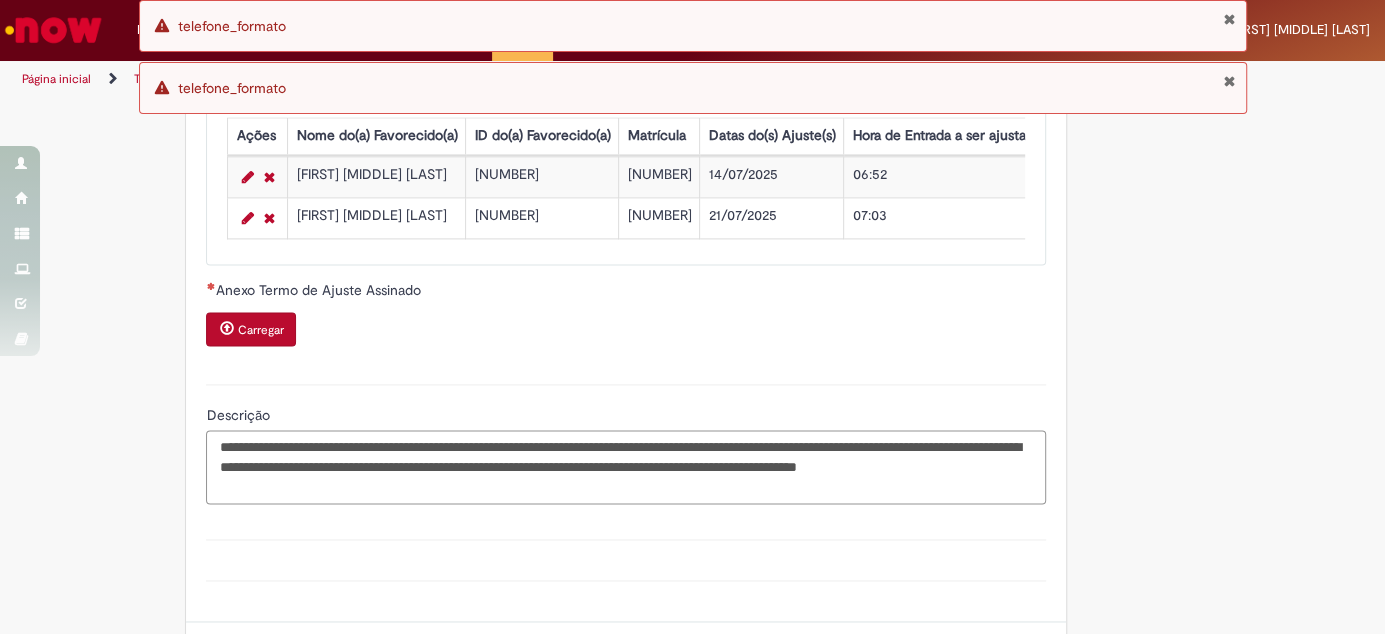 drag, startPoint x: 590, startPoint y: 478, endPoint x: 599, endPoint y: 465, distance: 15.811388 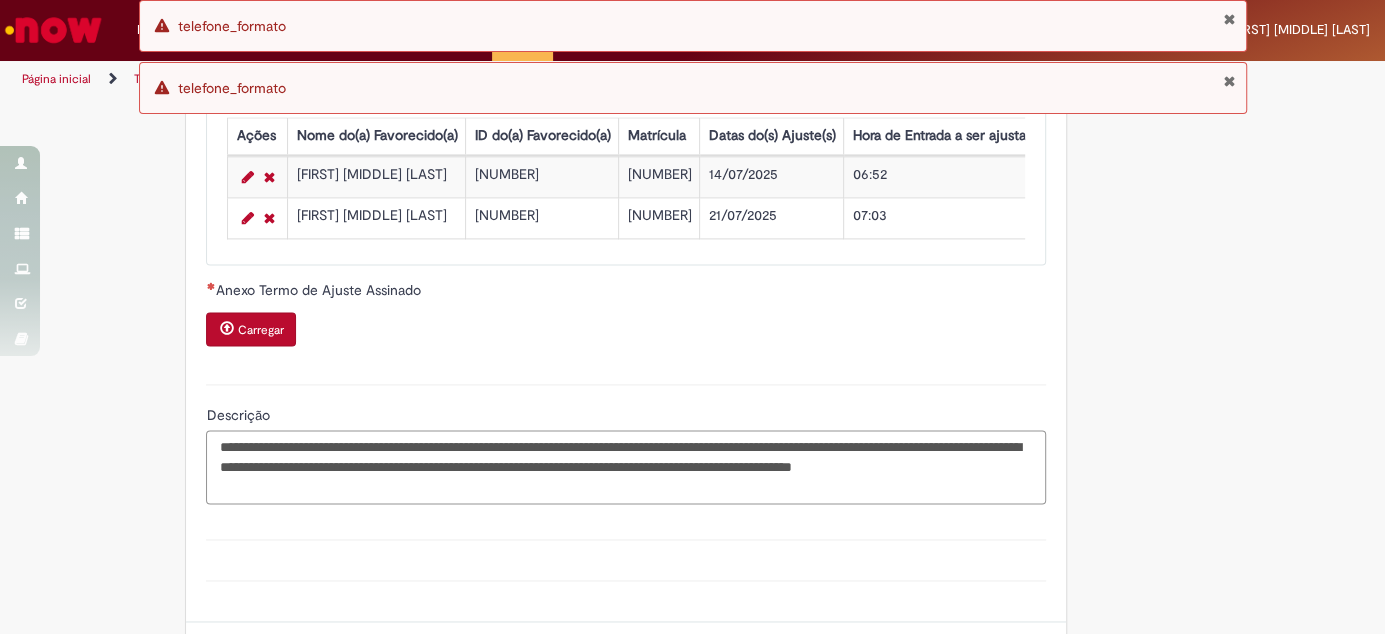 click on "**********" at bounding box center [626, 466] 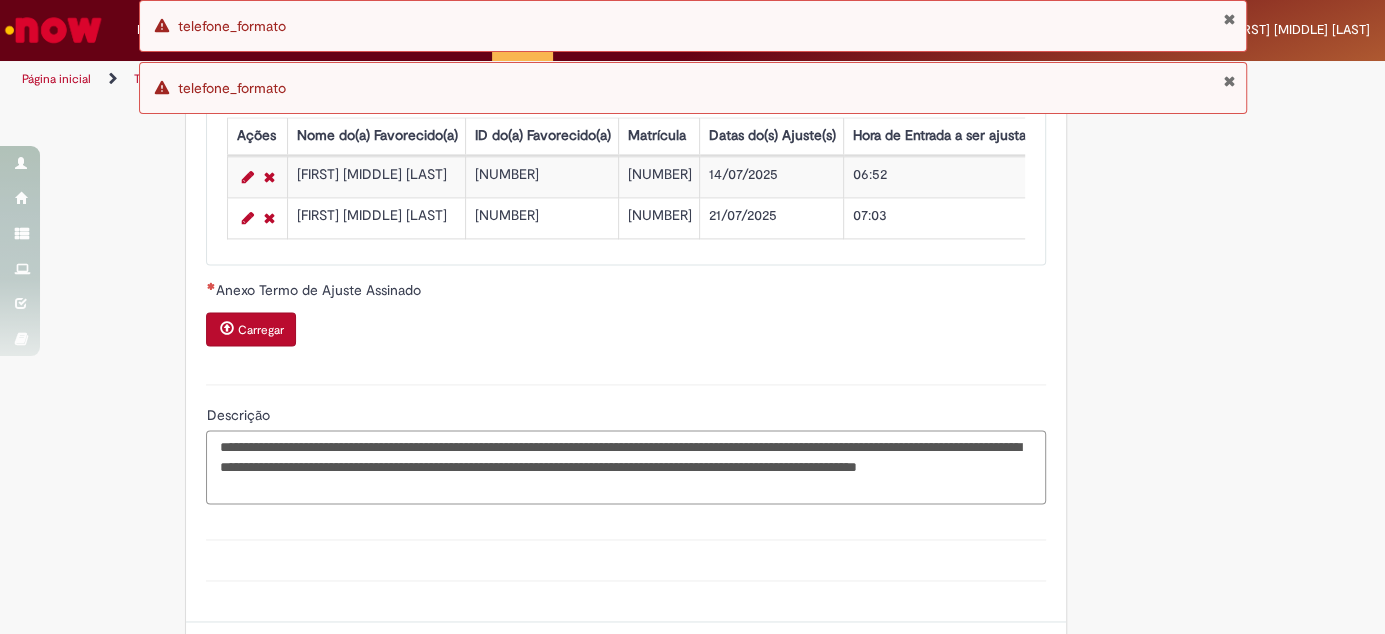 click on "**********" at bounding box center [626, 466] 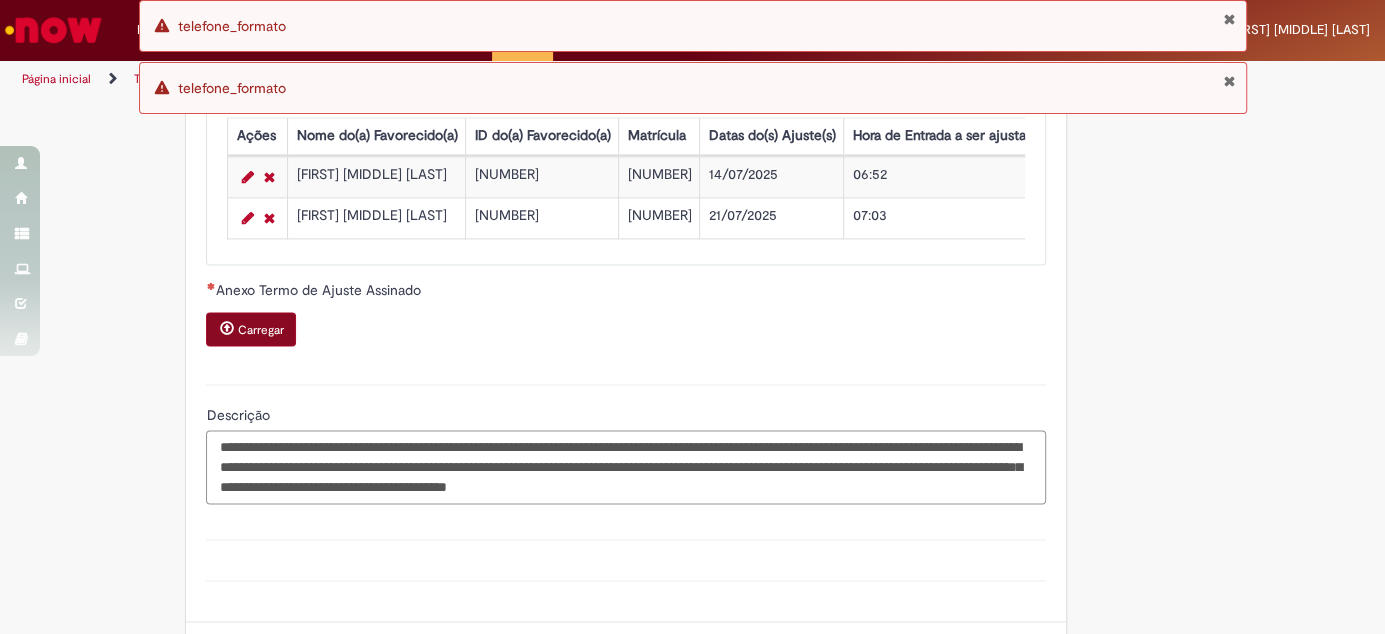 type on "**********" 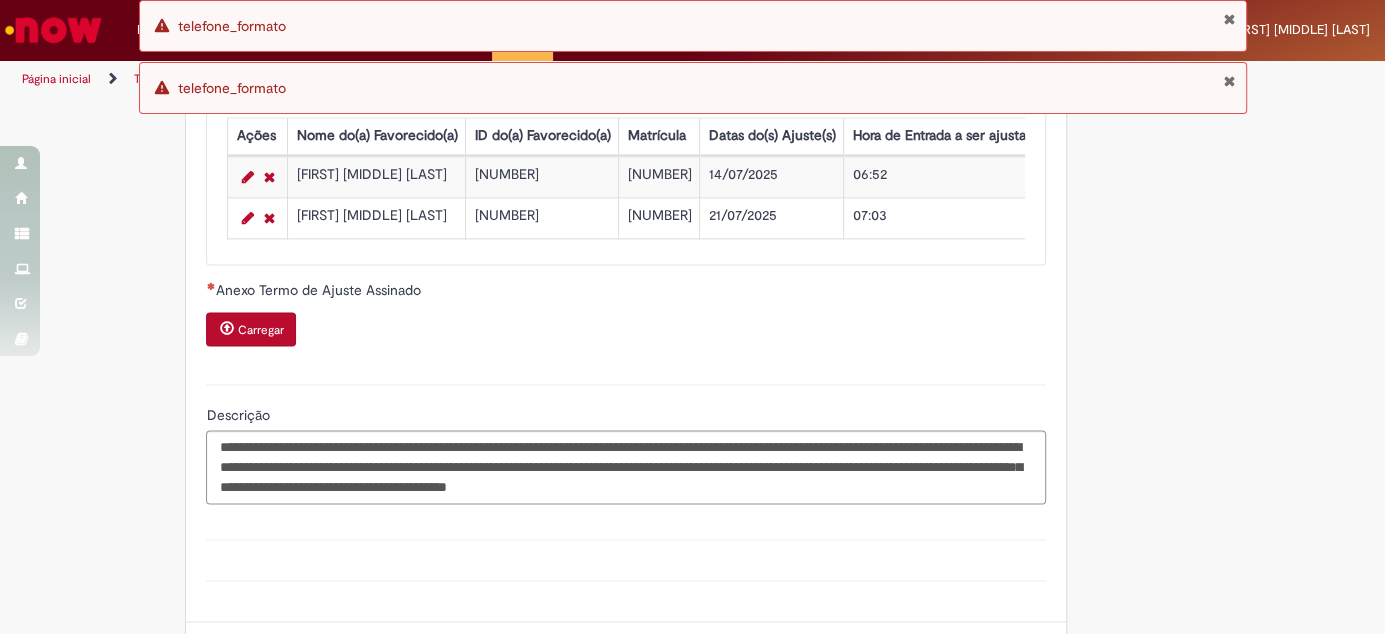 click on "Carregar" at bounding box center [251, 329] 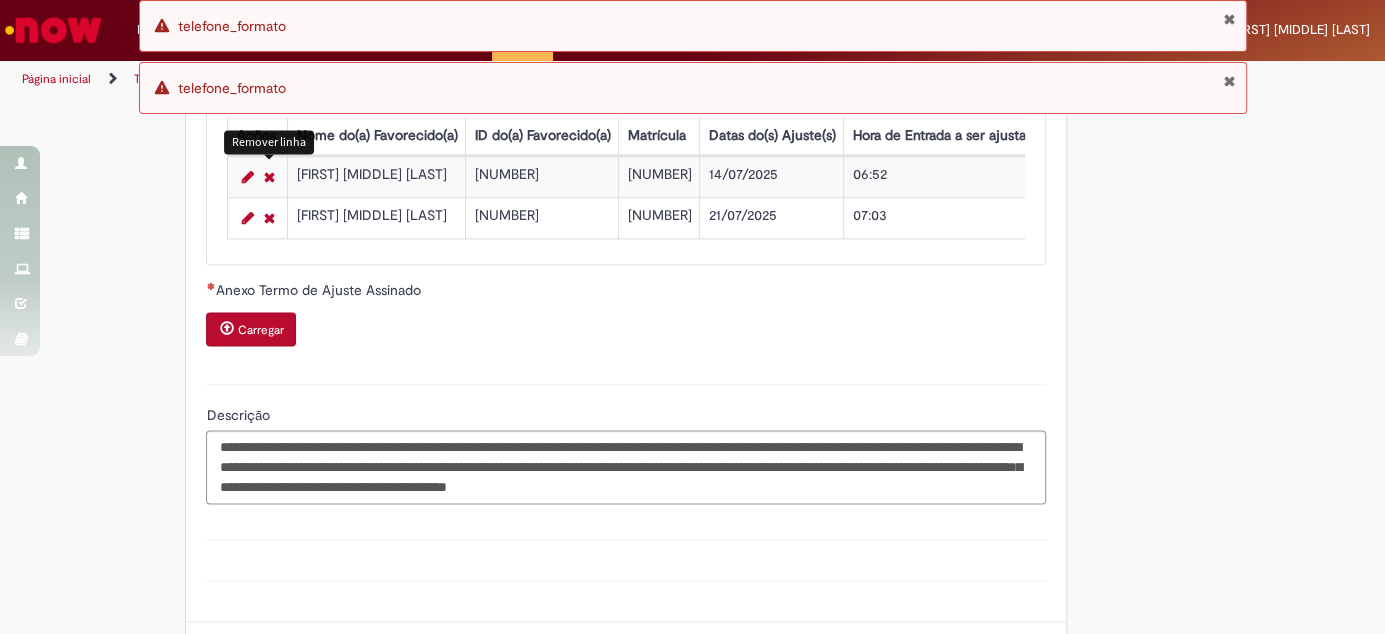 scroll, scrollTop: 1704, scrollLeft: 0, axis: vertical 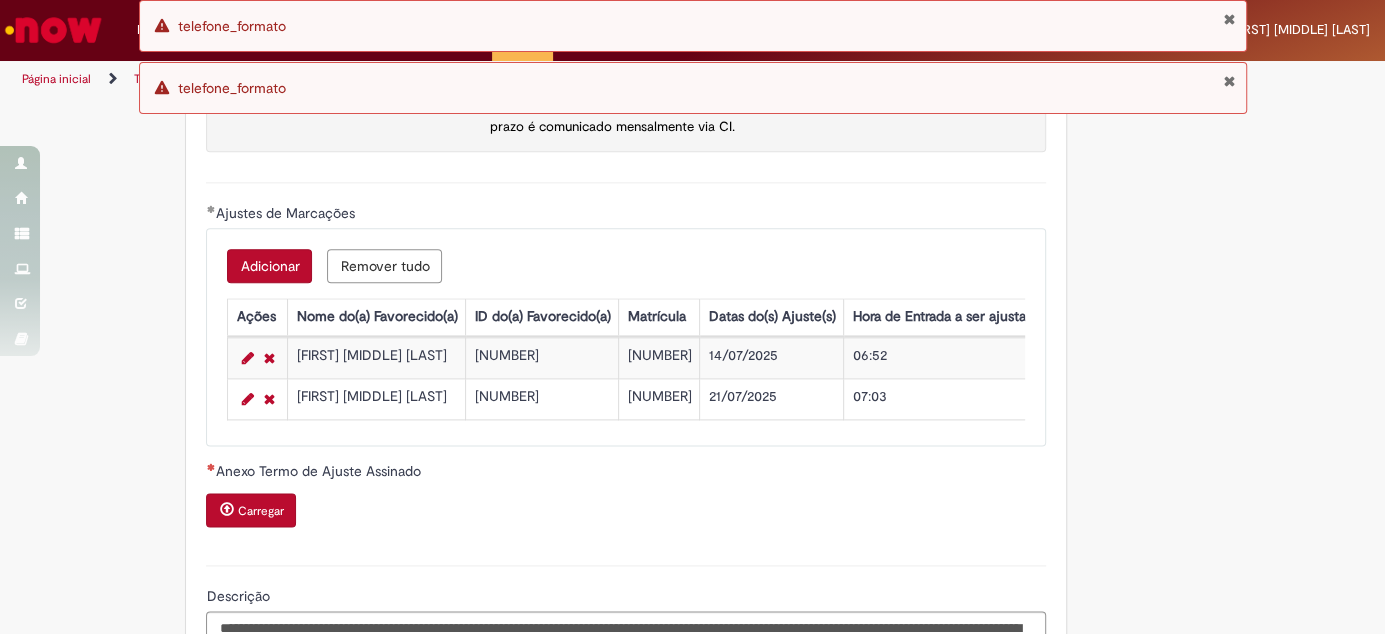 click on "Adicionar" at bounding box center (269, 266) 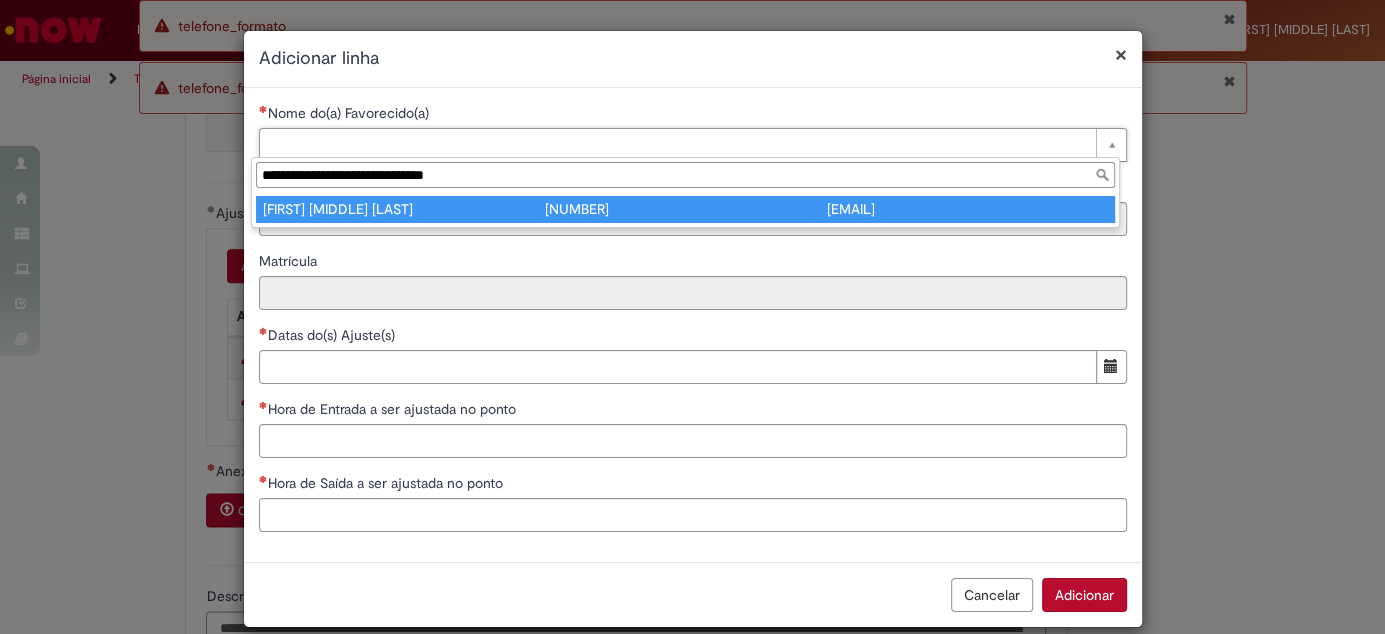 type on "**********" 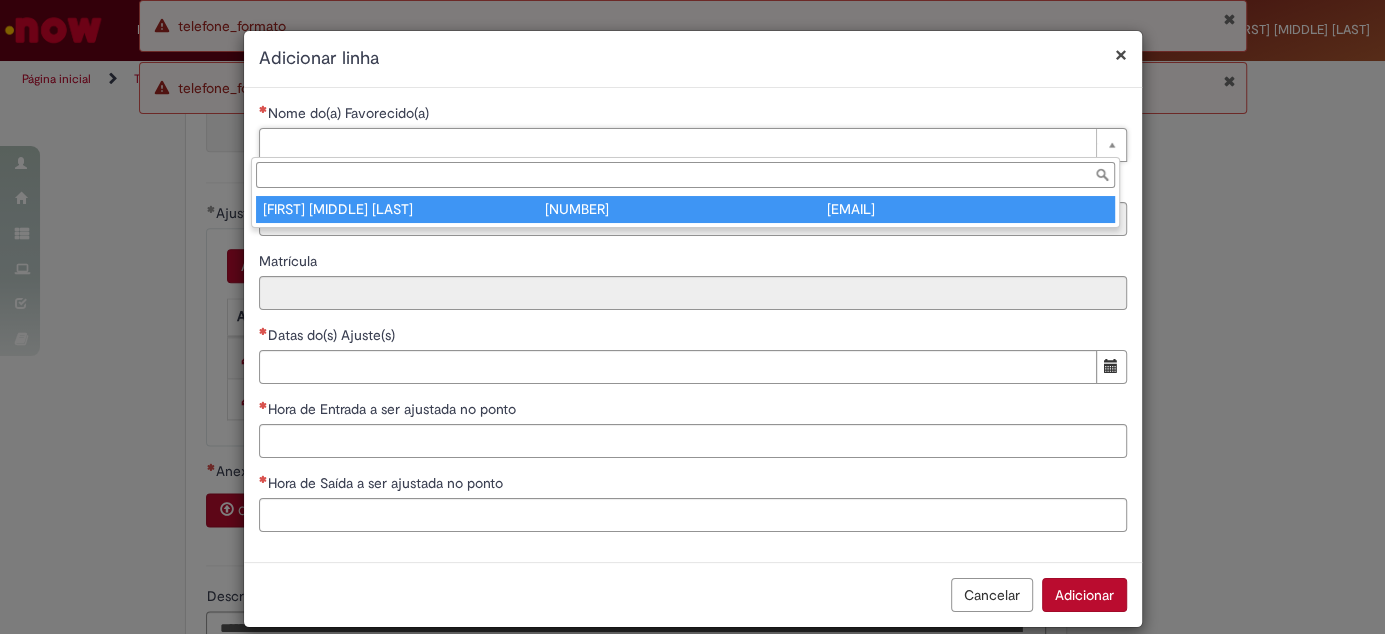 type on "********" 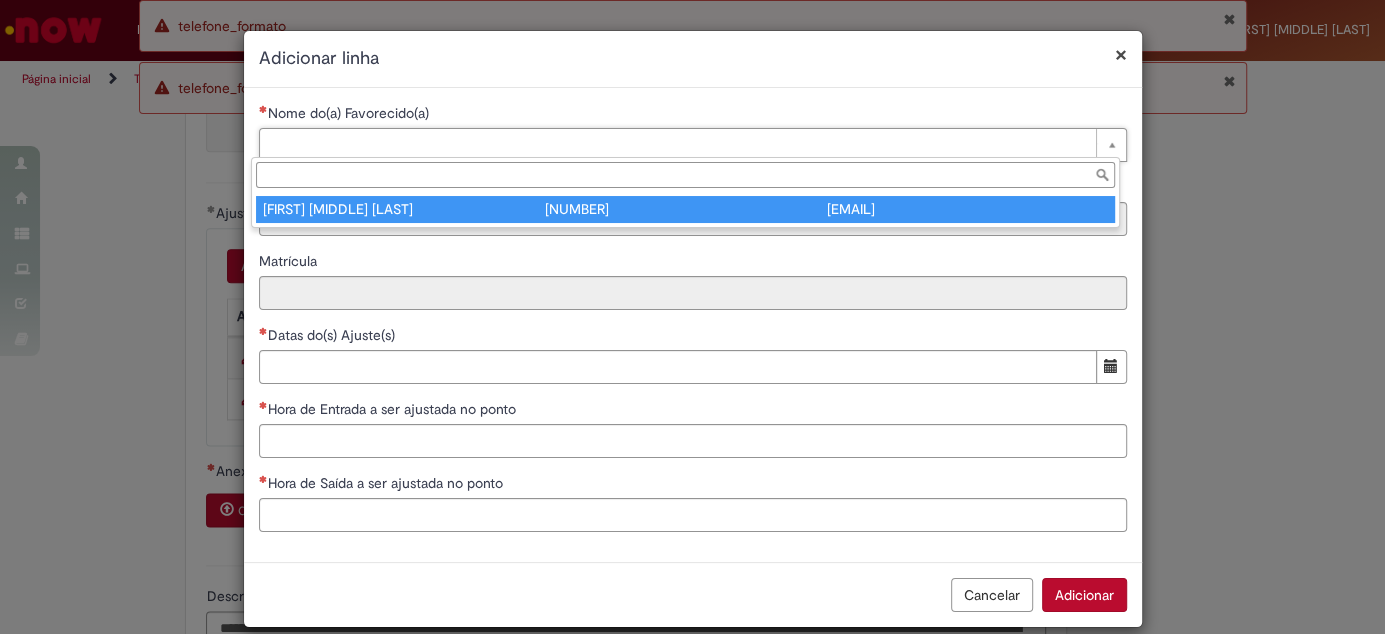 type on "********" 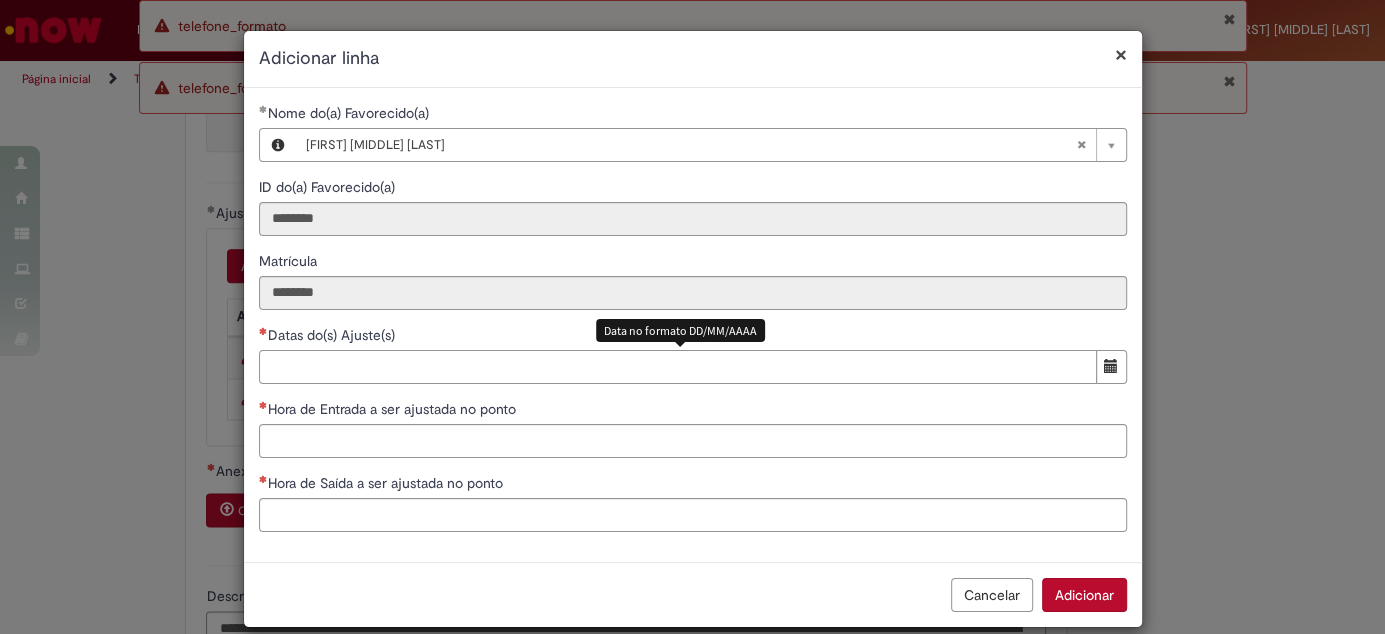 click on "Datas do(s) Ajuste(s)" at bounding box center (678, 367) 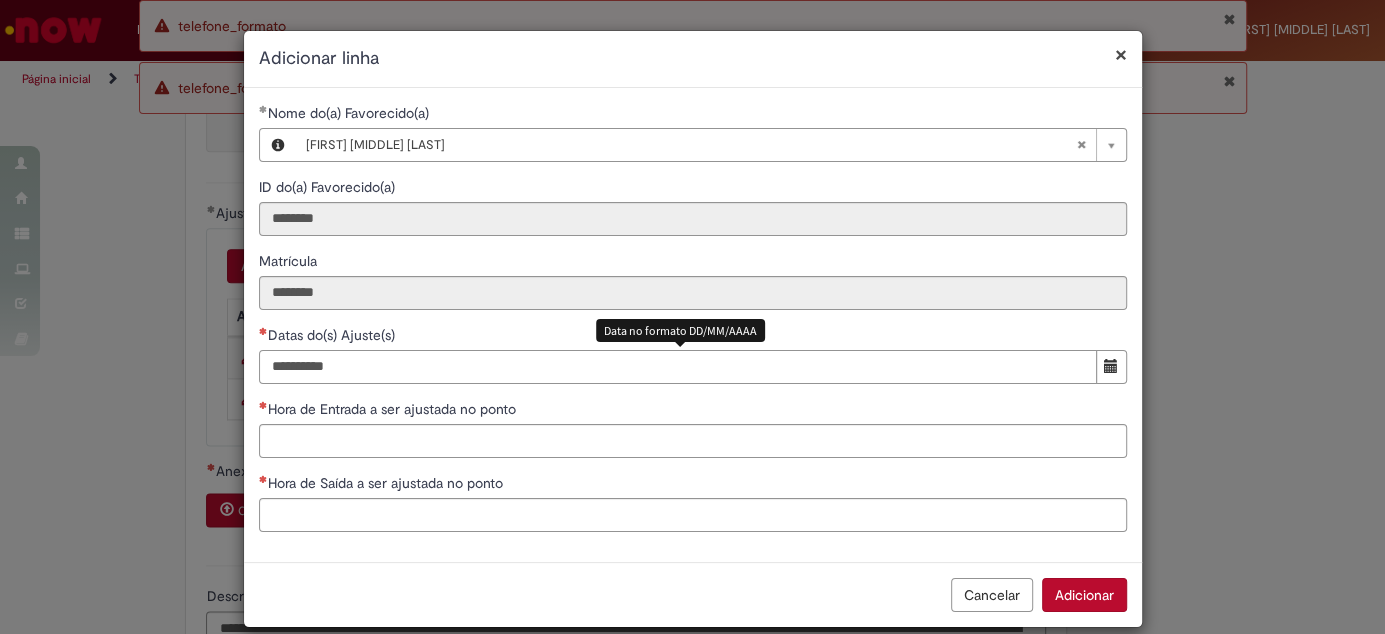 type on "**********" 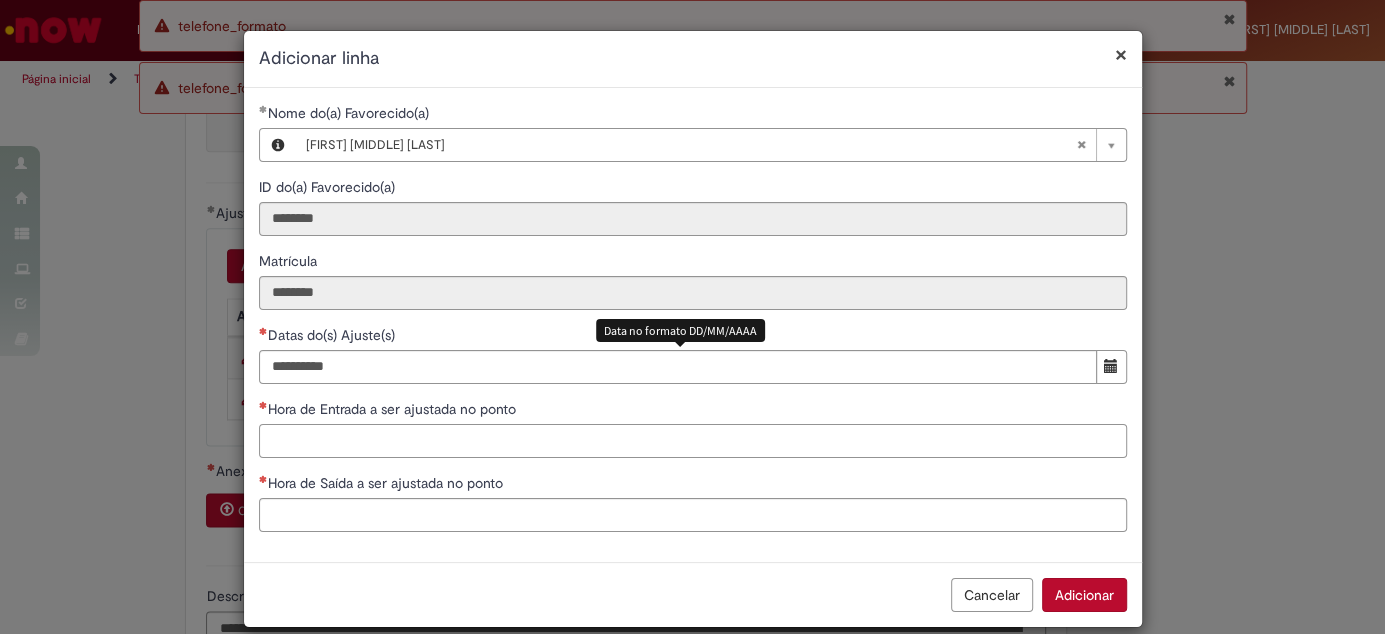 click on "Hora de Entrada a ser ajustada no ponto" at bounding box center [693, 441] 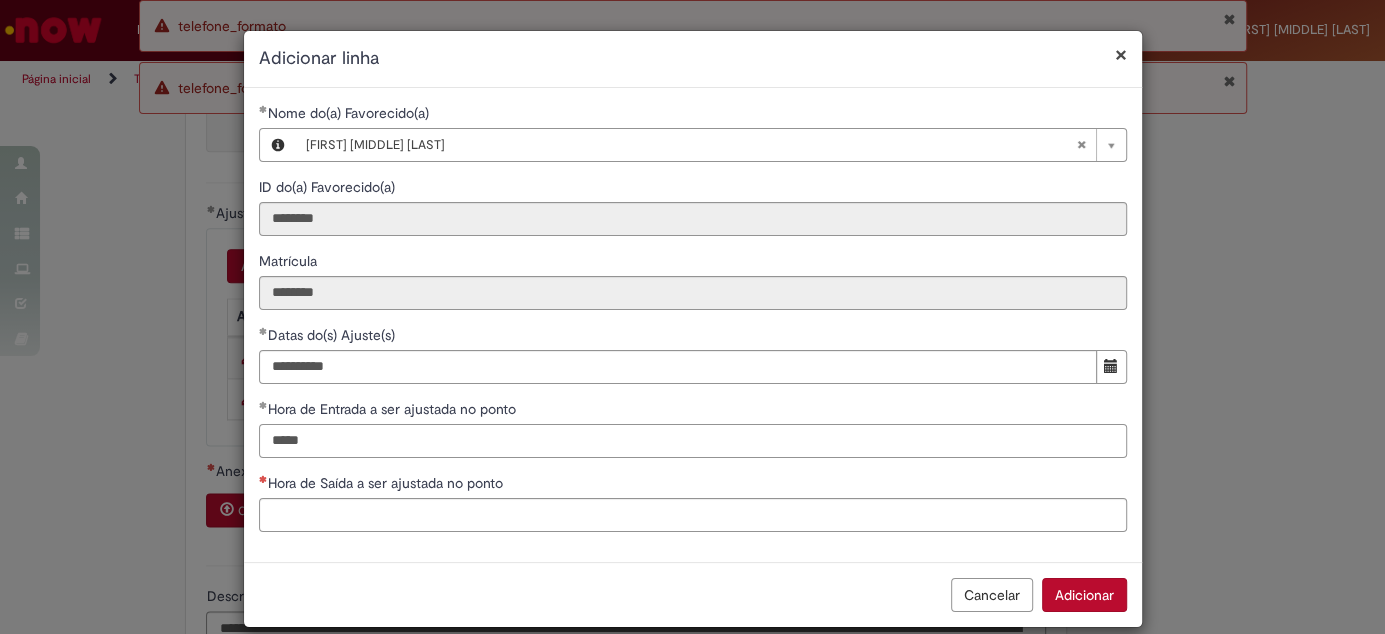type on "*****" 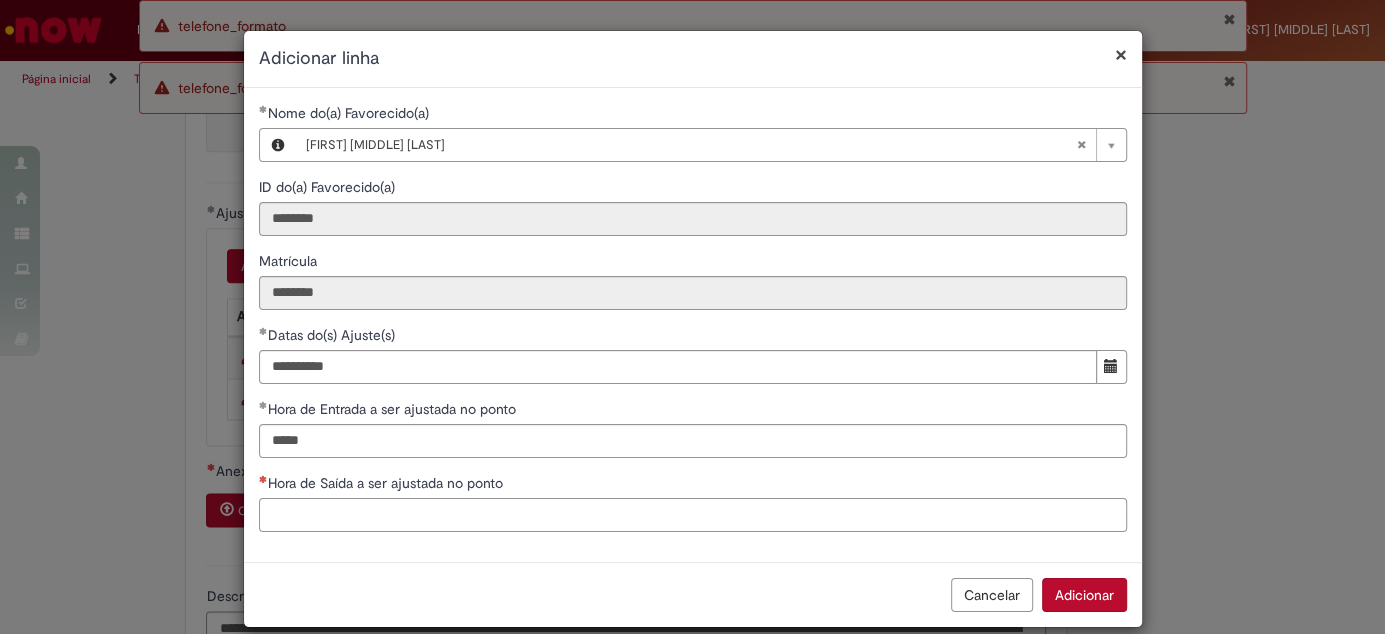 click on "Hora de Saída a ser ajustada no ponto" at bounding box center (693, 515) 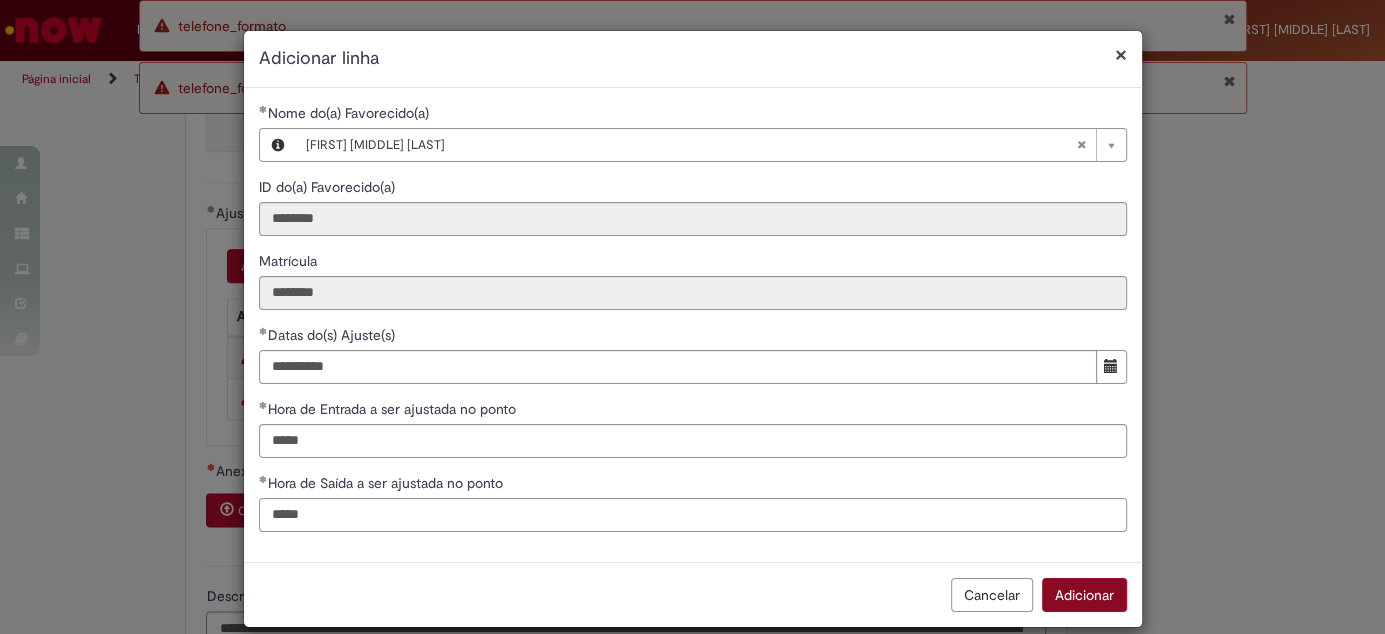 type on "*****" 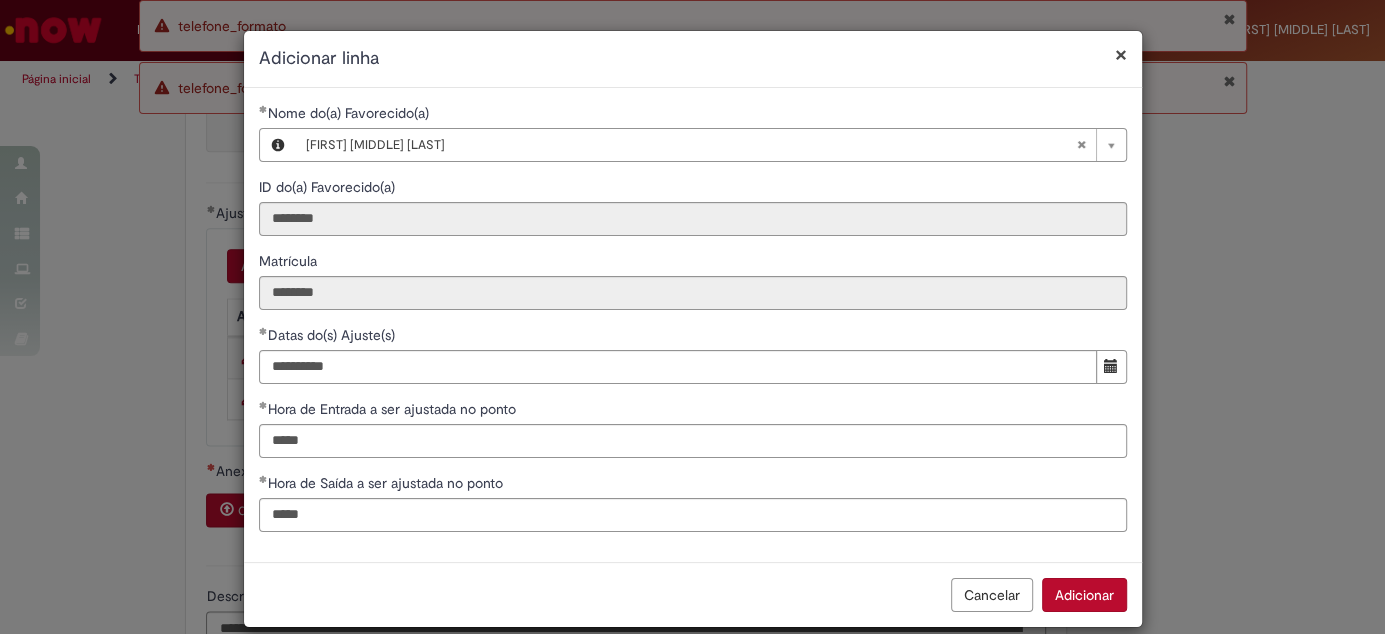 click on "Adicionar" at bounding box center [1084, 595] 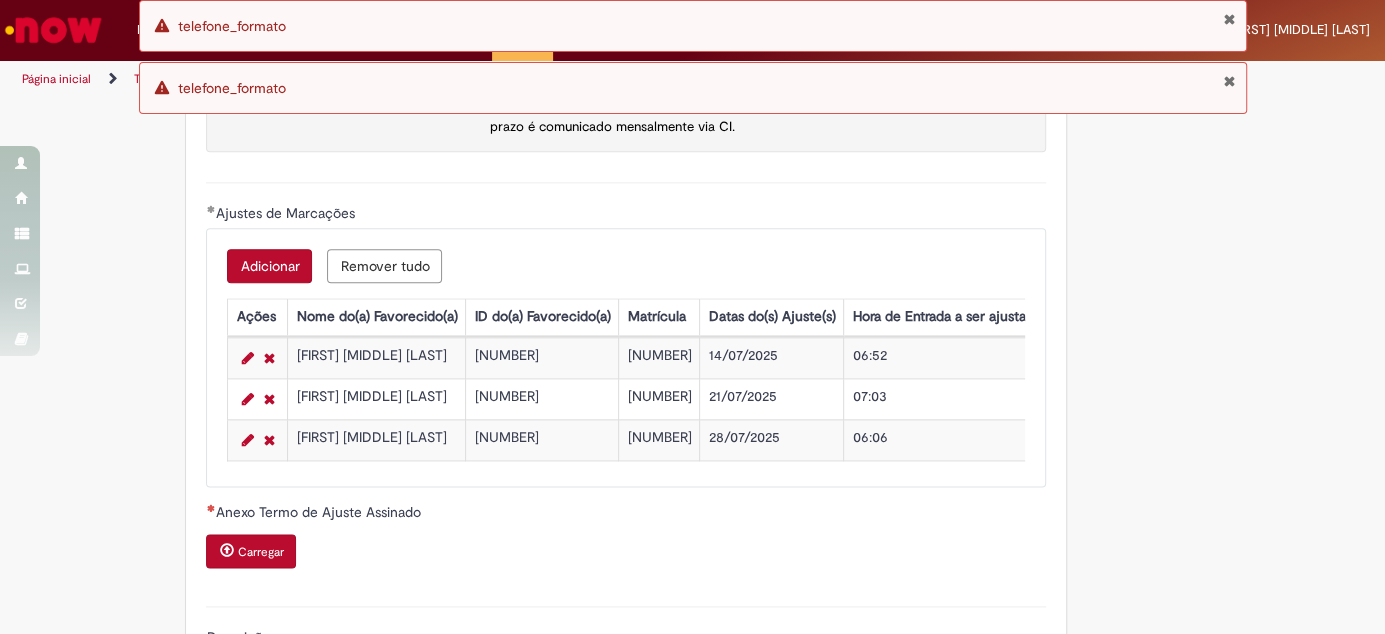click on "Carregar" at bounding box center [260, 552] 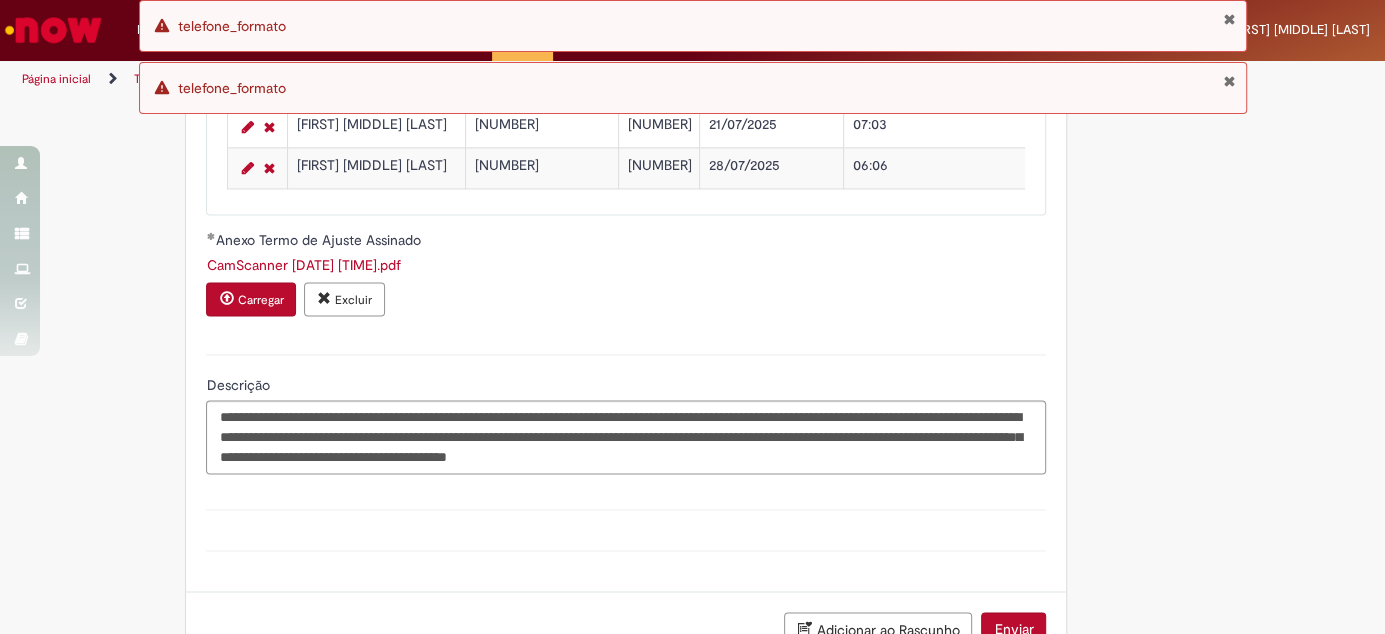 scroll, scrollTop: 2067, scrollLeft: 0, axis: vertical 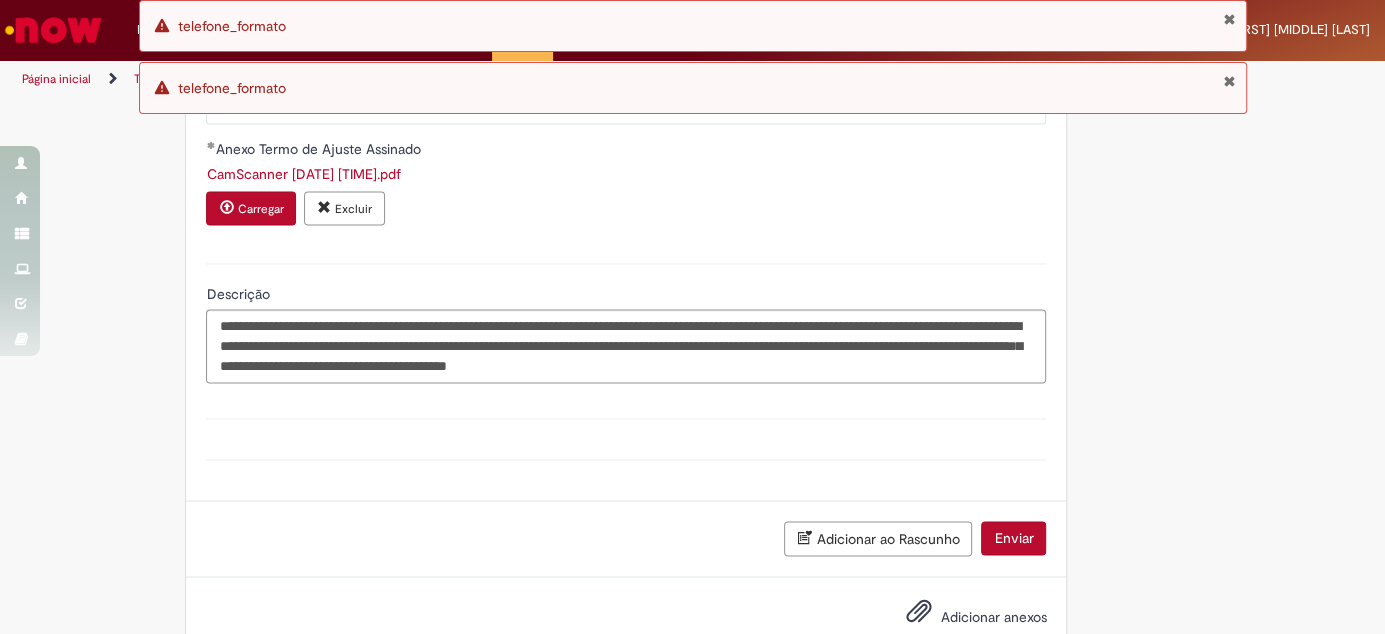 click on "Enviar" at bounding box center (1013, 538) 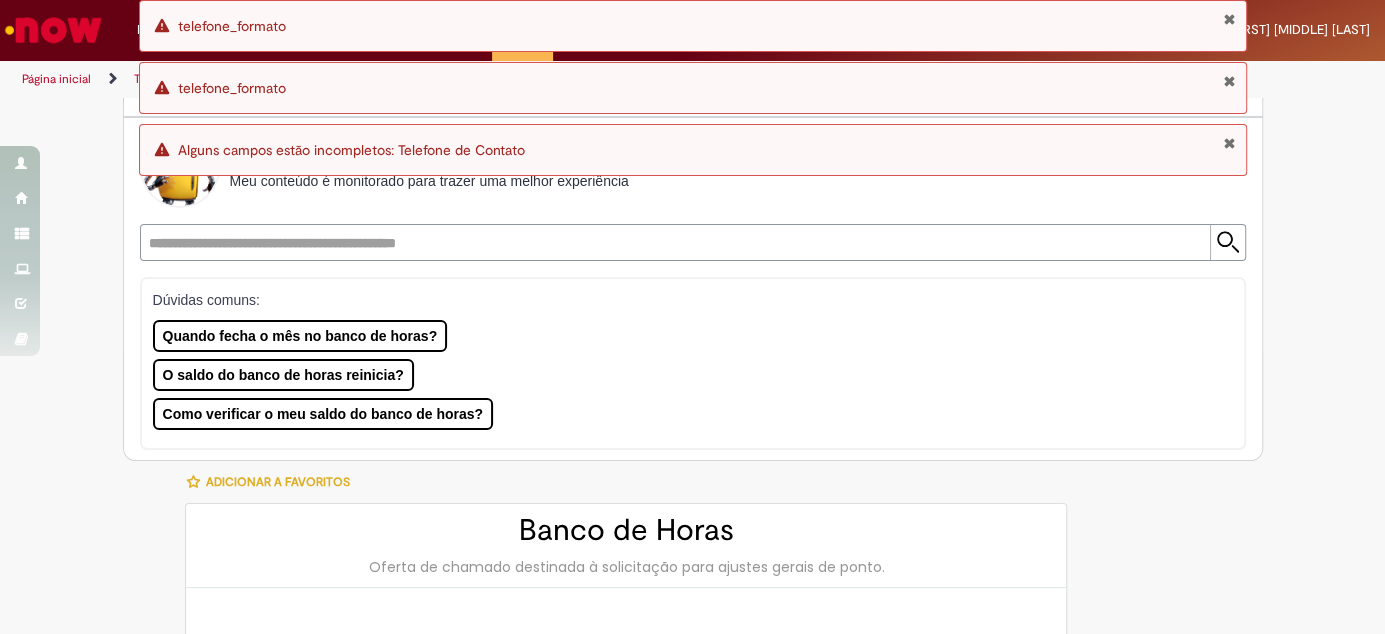 scroll, scrollTop: 0, scrollLeft: 0, axis: both 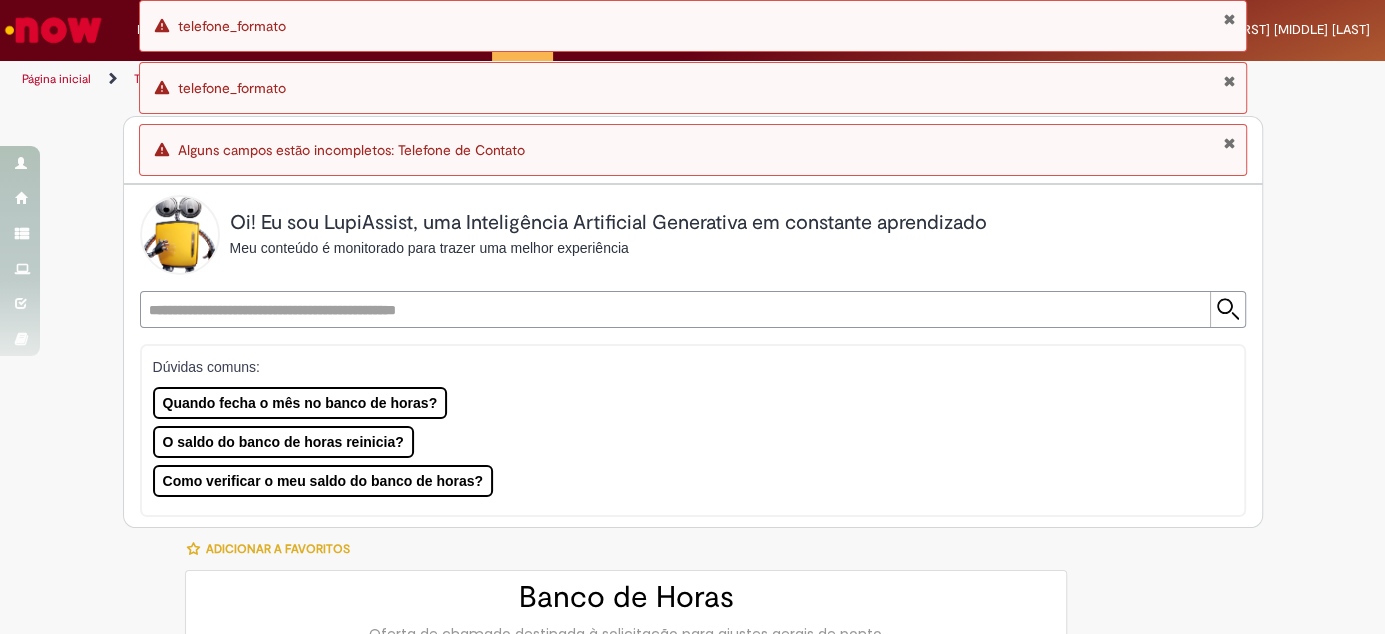 click on "Erro 			 telefone_formato" at bounding box center [693, 88] 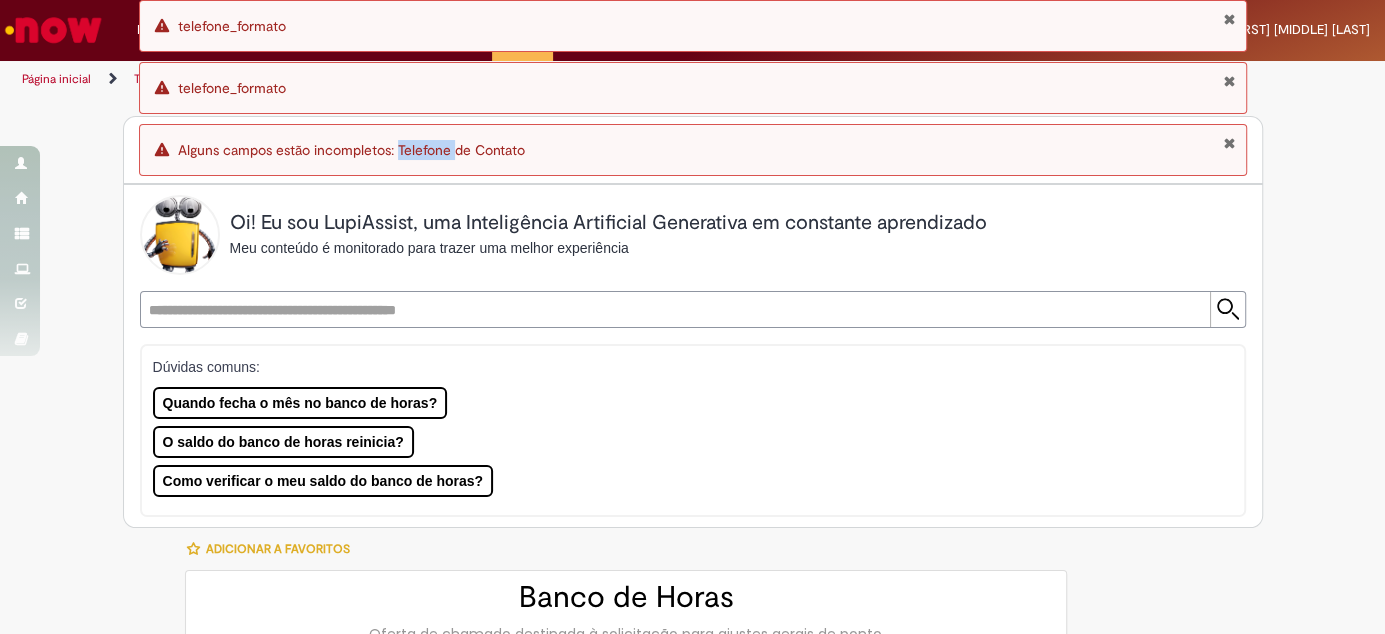 click on "Alguns campos estão incompletos: Telefone de Contato" at bounding box center (351, 150) 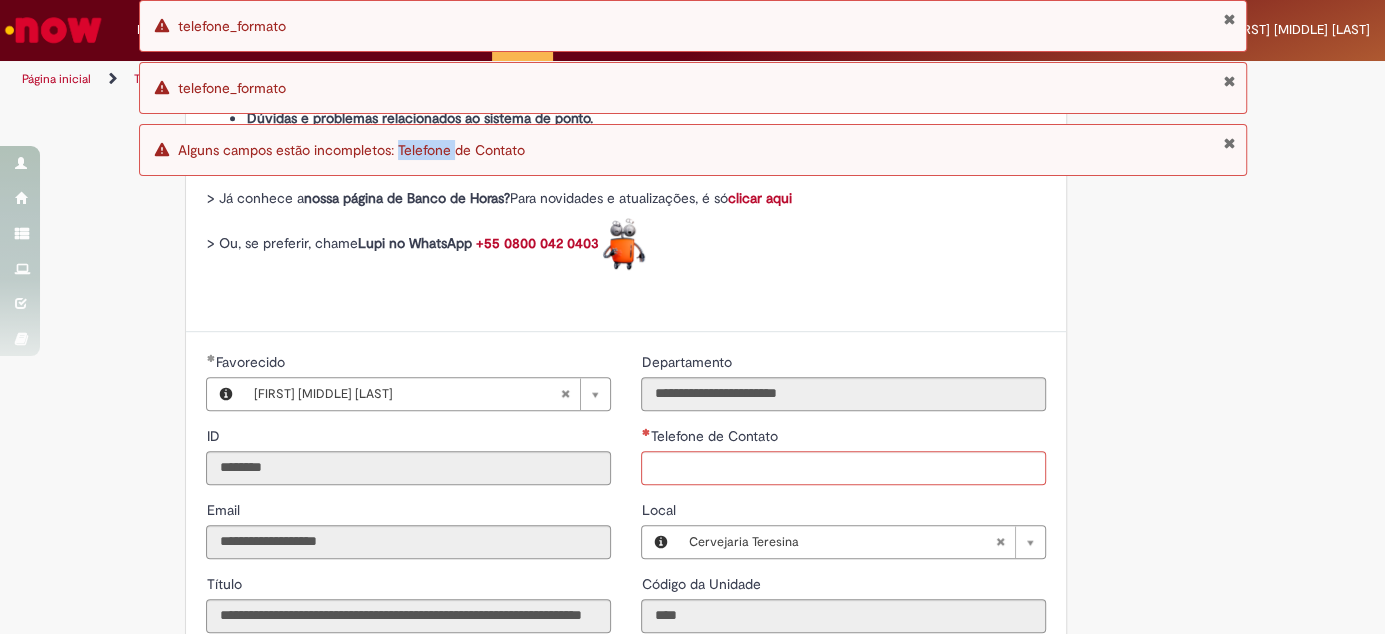 scroll, scrollTop: 818, scrollLeft: 0, axis: vertical 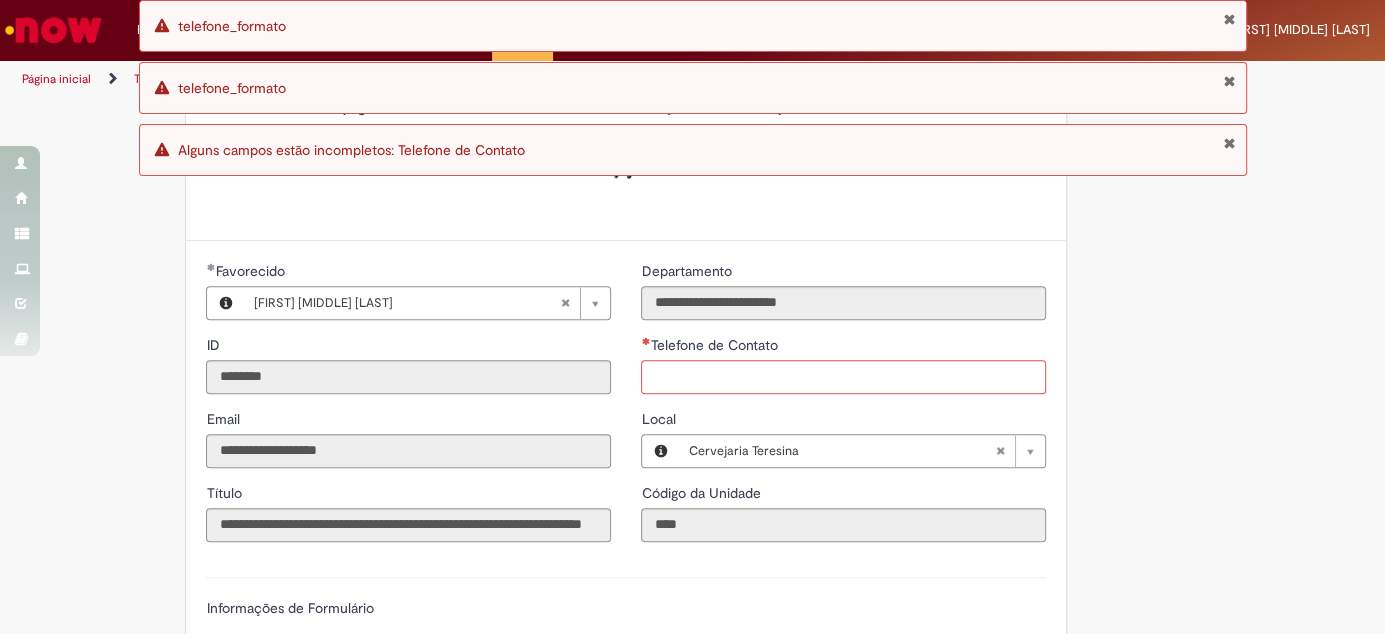 click on "Telefone de Contato" at bounding box center (843, 377) 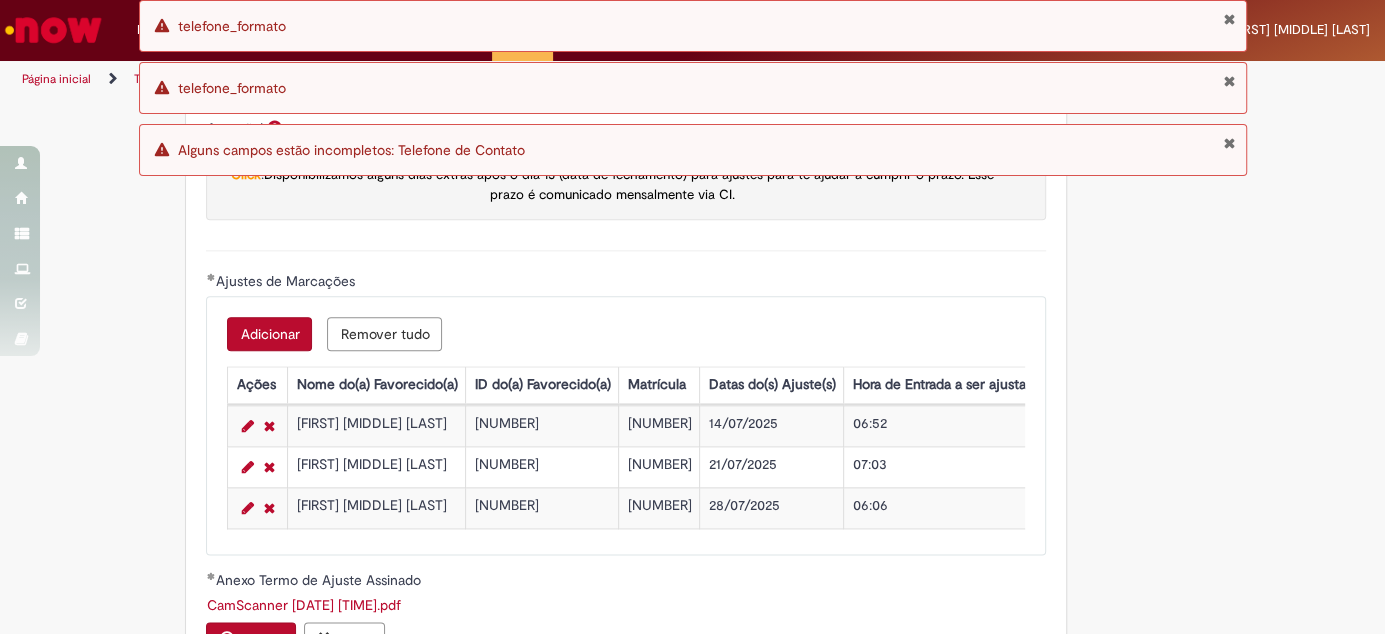 scroll, scrollTop: 2164, scrollLeft: 0, axis: vertical 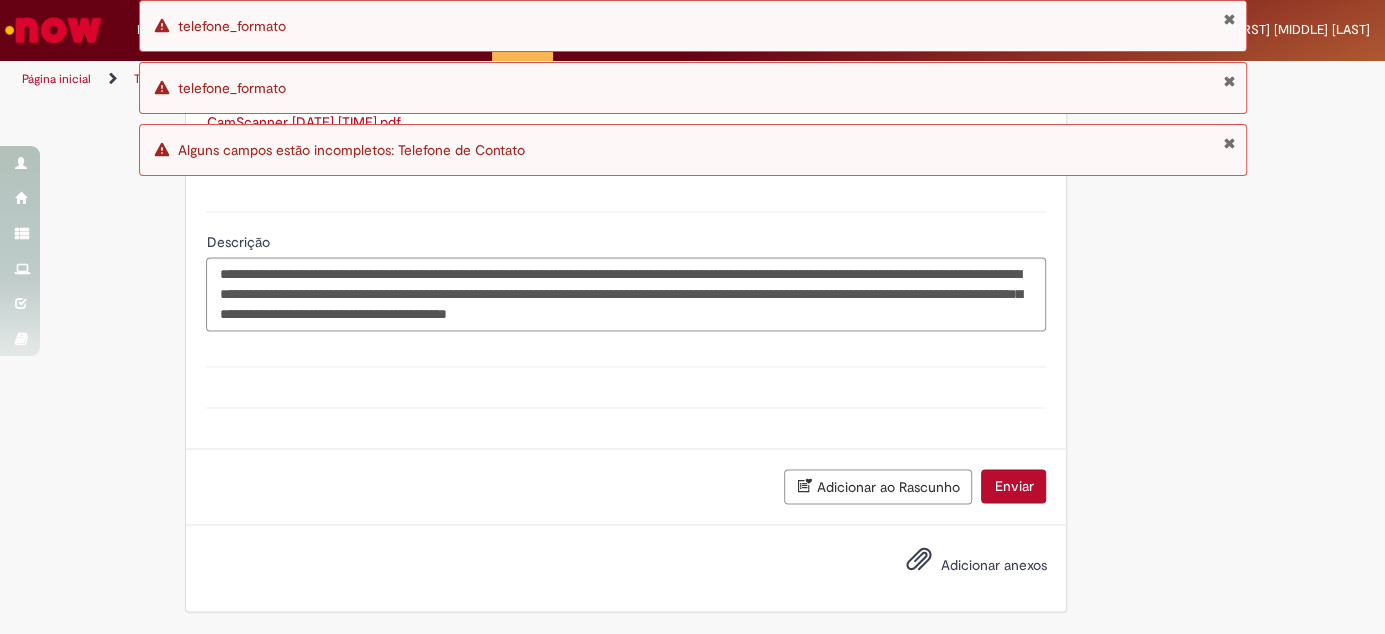 type on "**********" 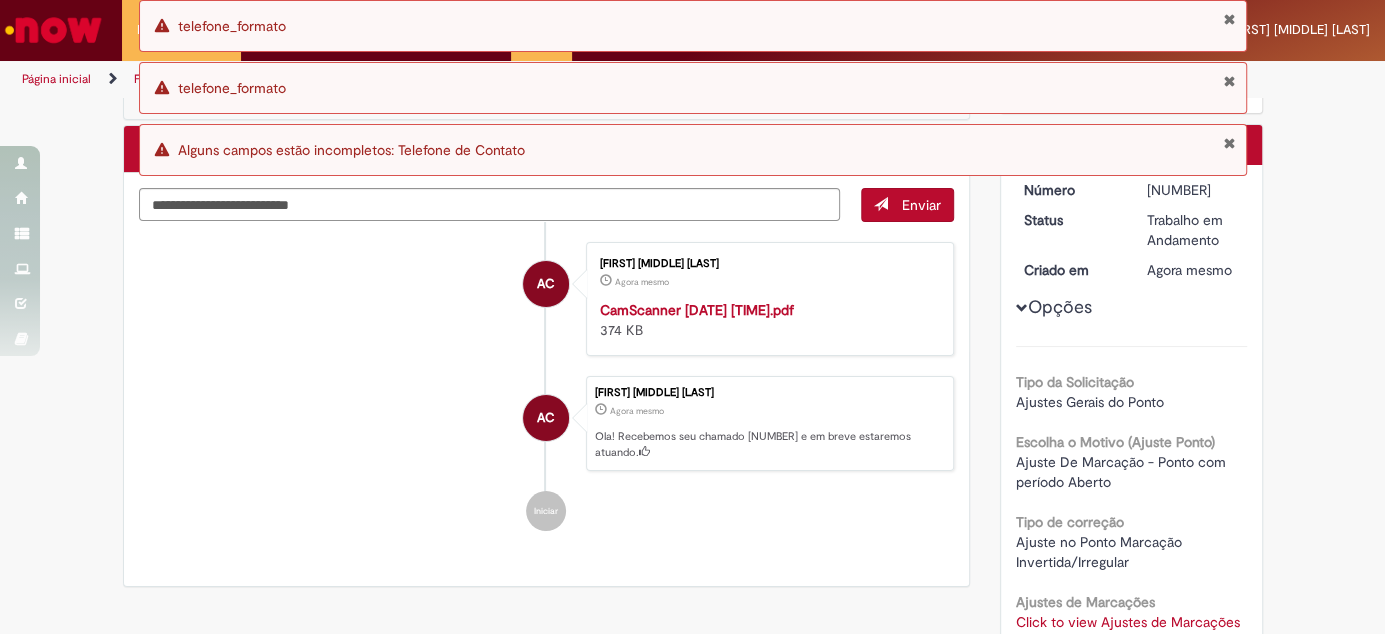 scroll, scrollTop: 0, scrollLeft: 0, axis: both 